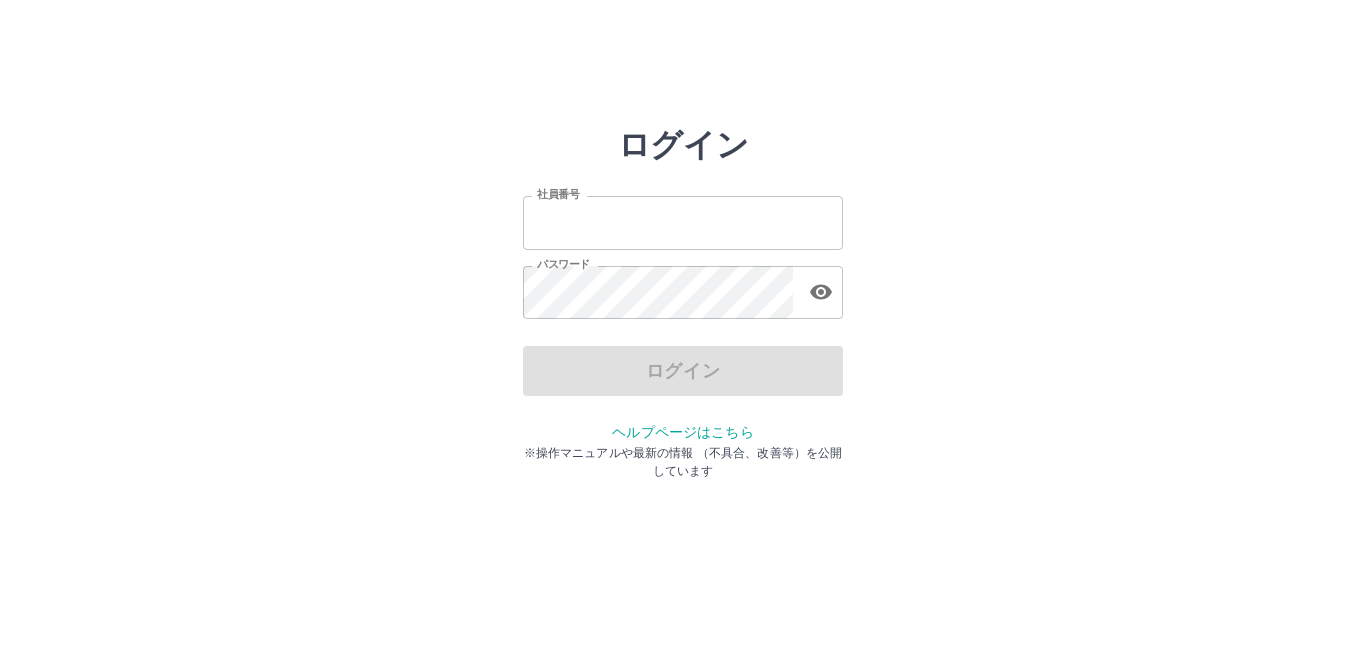 scroll, scrollTop: 0, scrollLeft: 0, axis: both 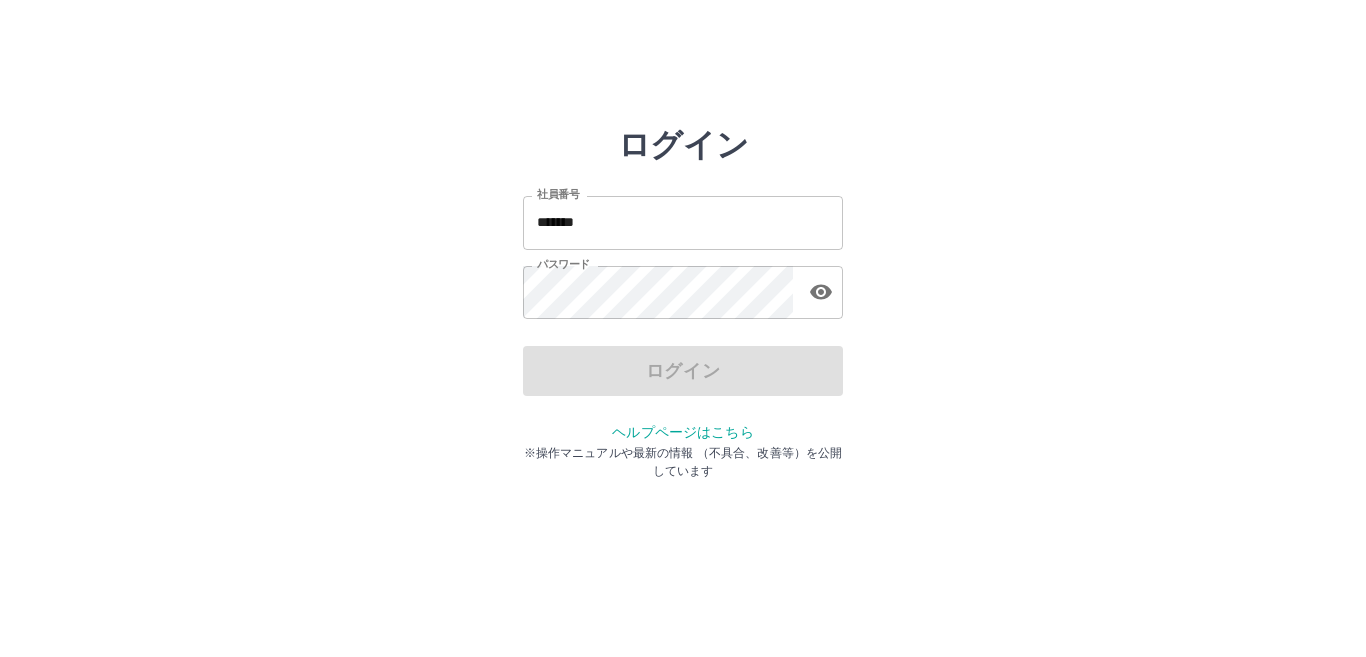 click on "*******" at bounding box center (683, 222) 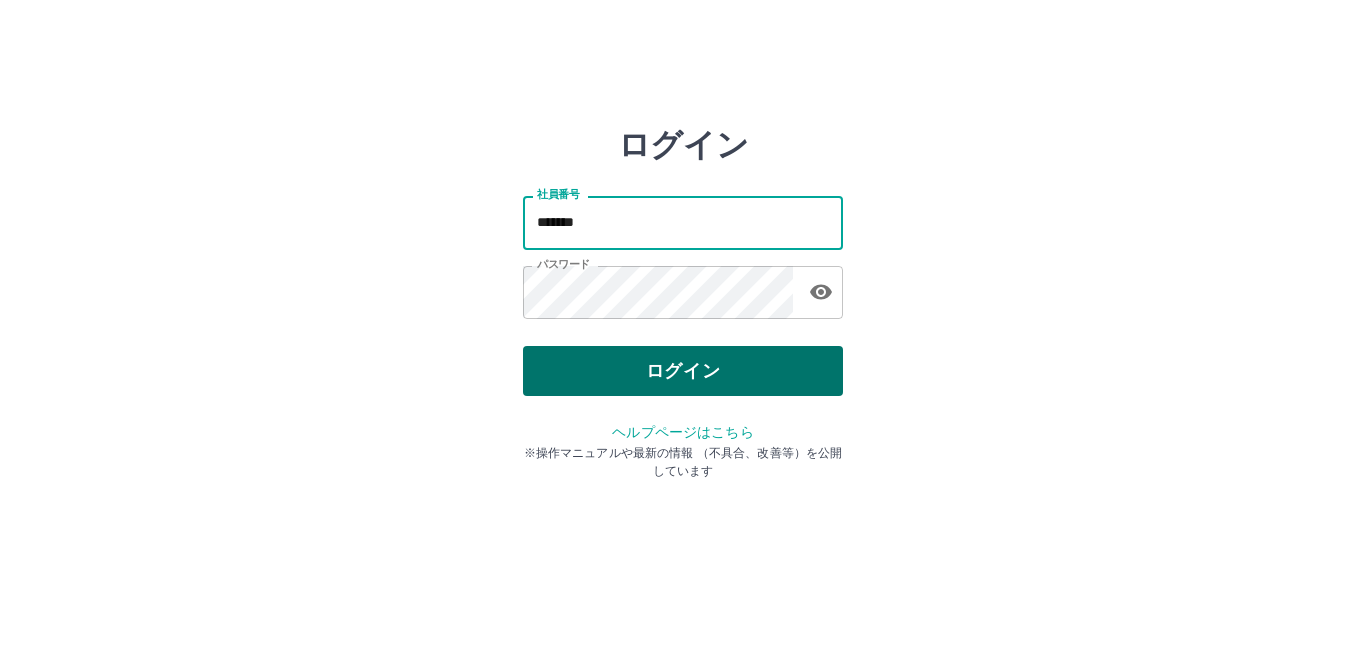 click on "ログイン" at bounding box center (683, 371) 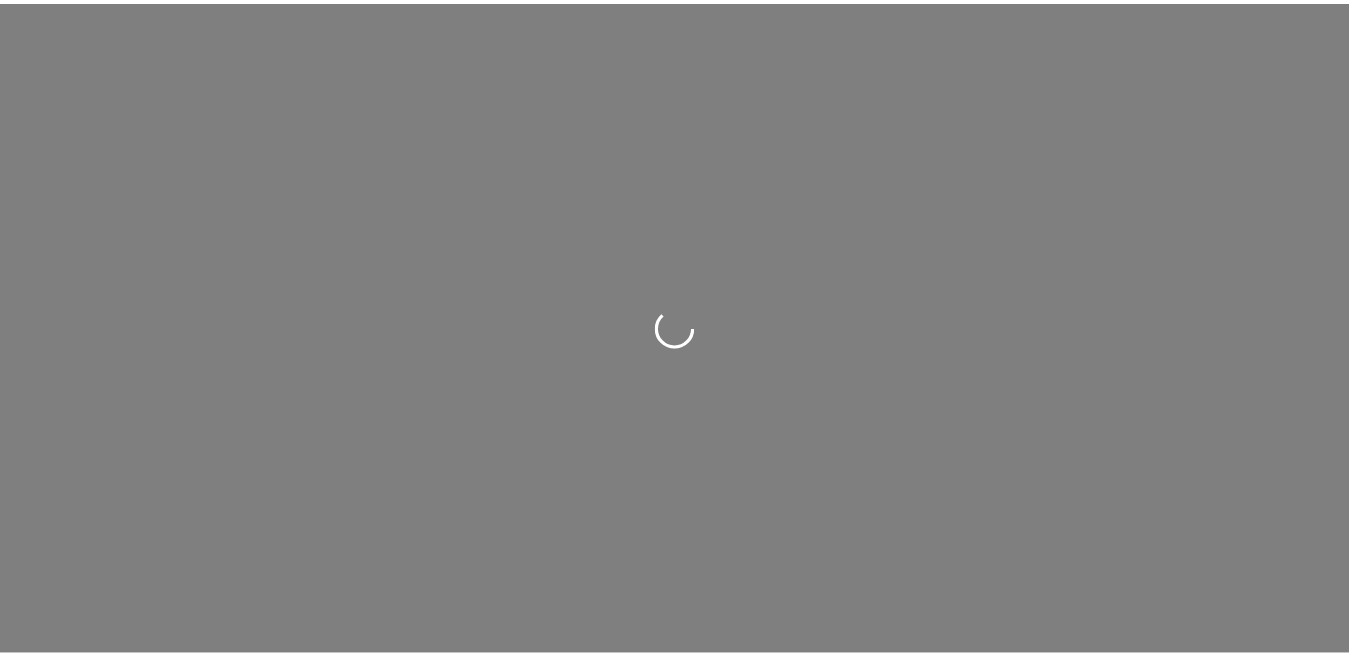 scroll, scrollTop: 0, scrollLeft: 0, axis: both 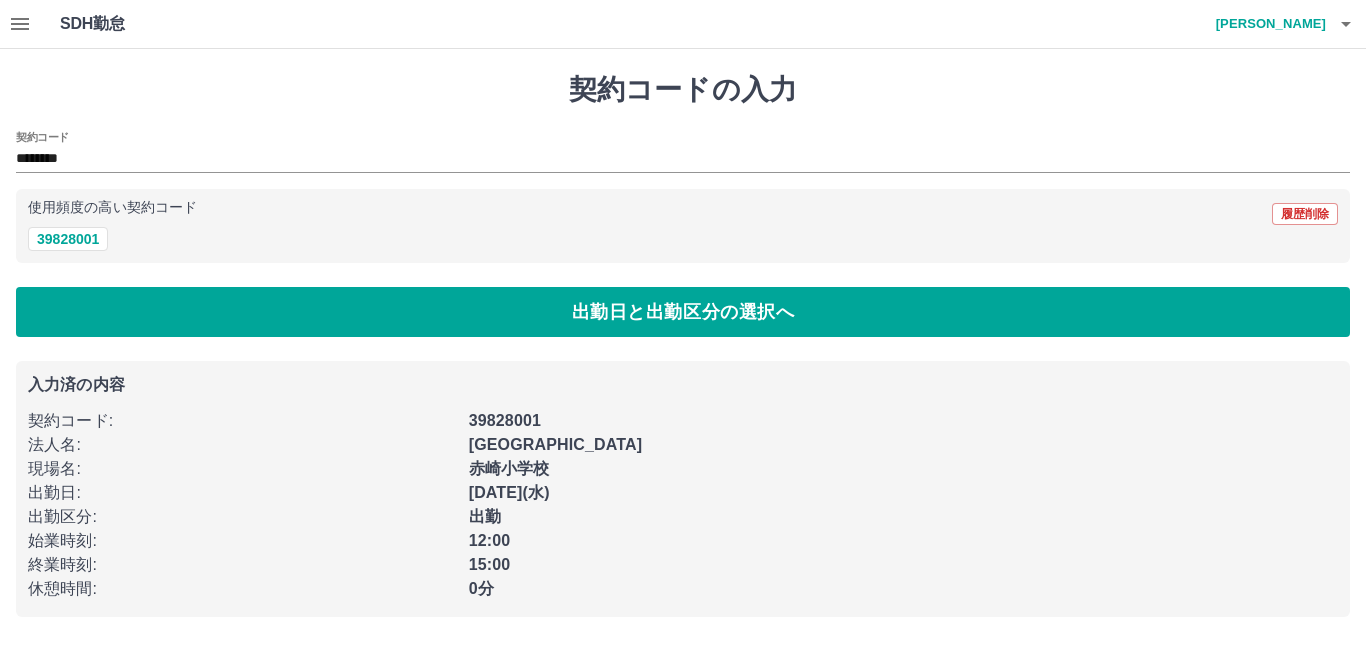 type on "********" 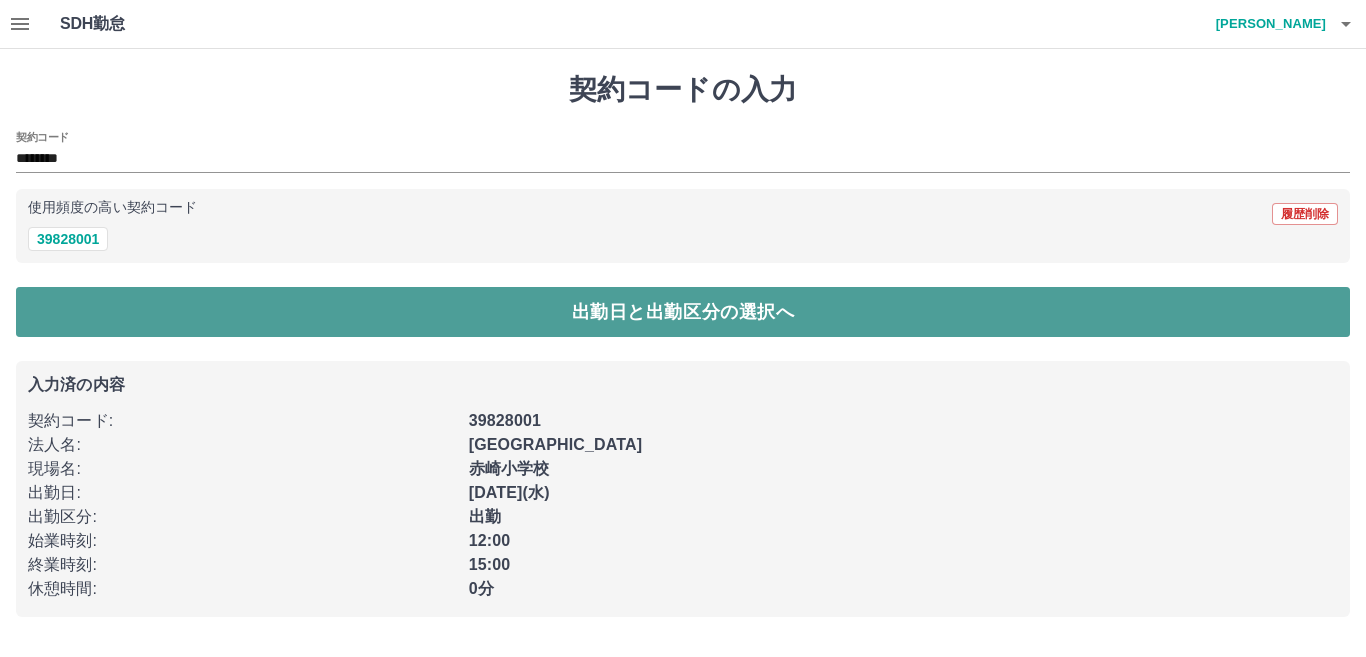 click on "出勤日と出勤区分の選択へ" at bounding box center (683, 312) 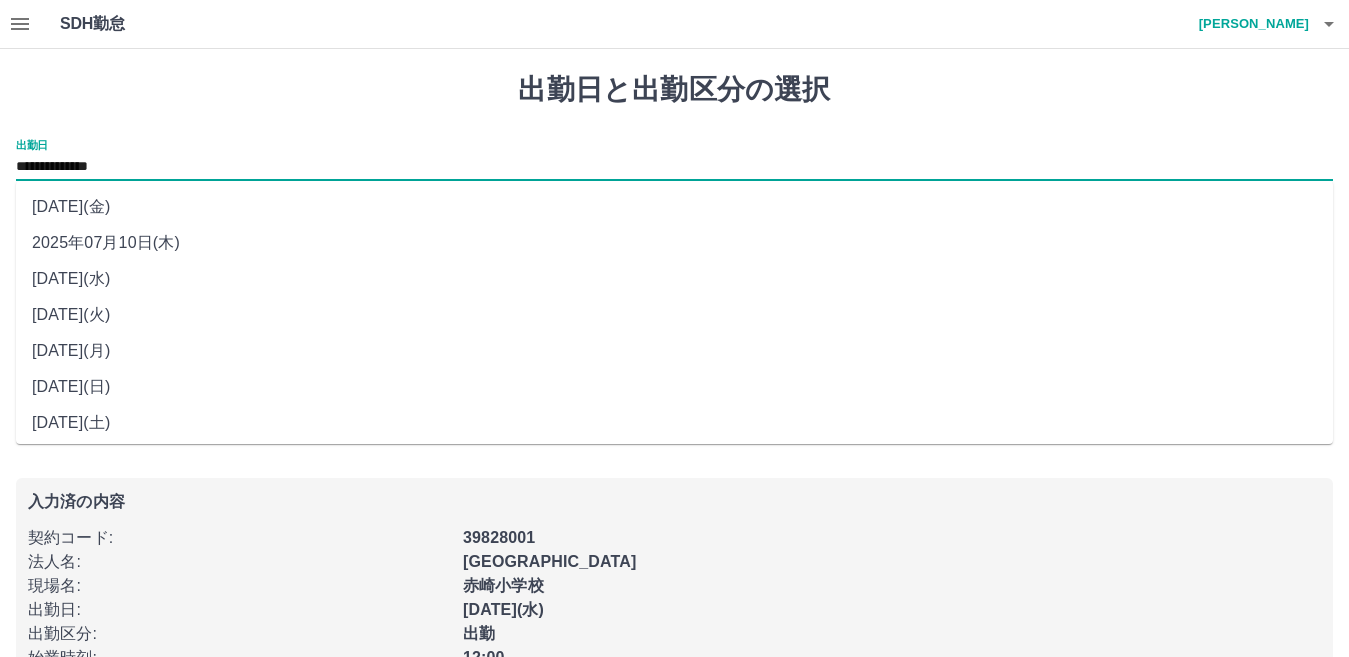 click on "**********" at bounding box center (674, 167) 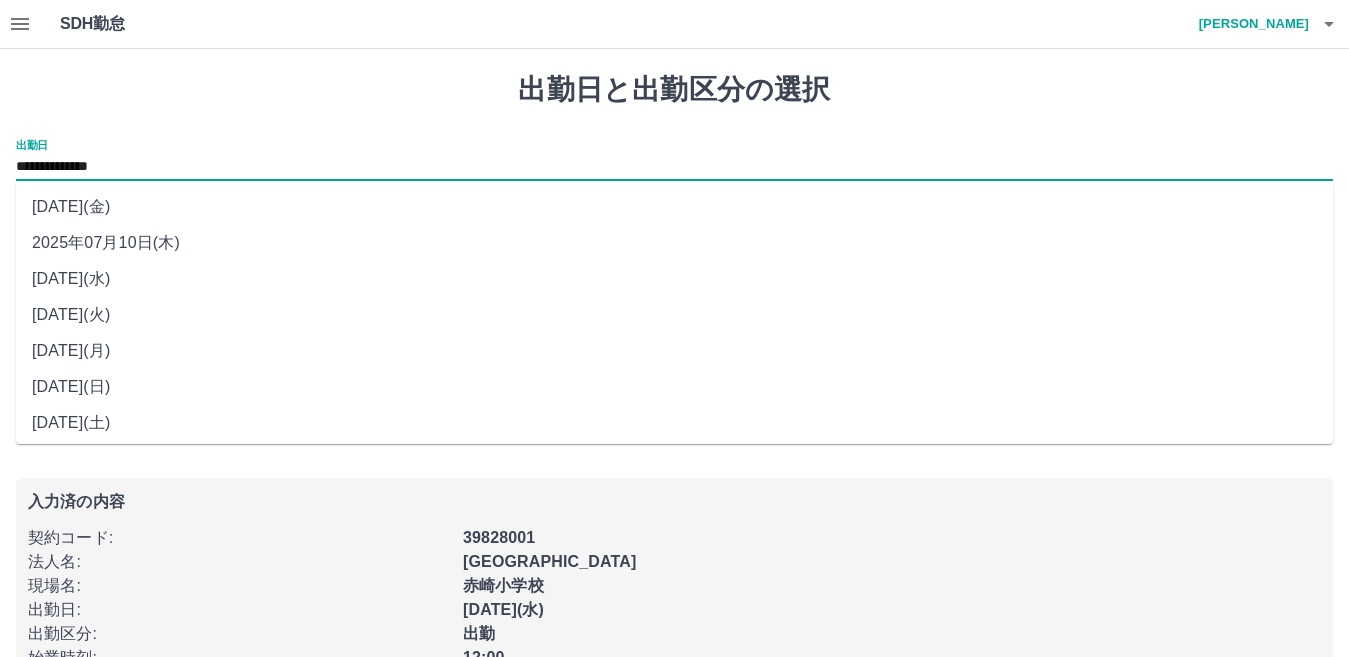 click on "2025年07月10日(木)" at bounding box center [674, 243] 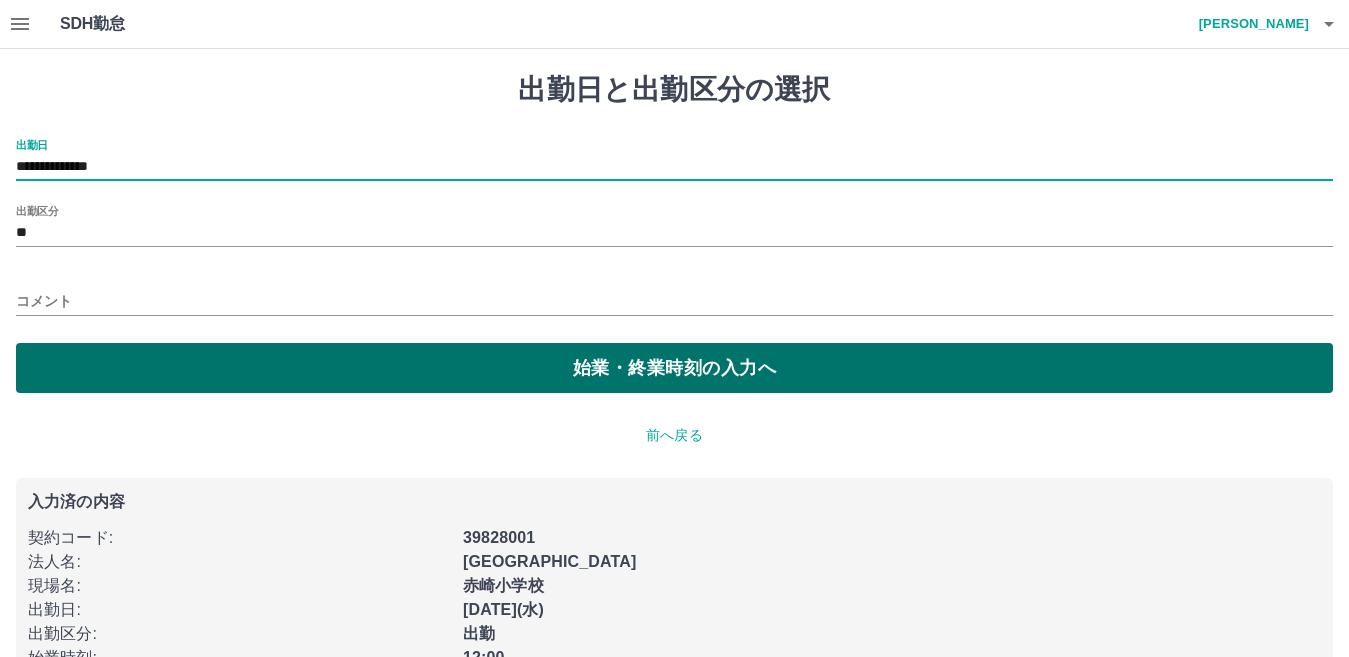 click on "始業・終業時刻の入力へ" at bounding box center [674, 368] 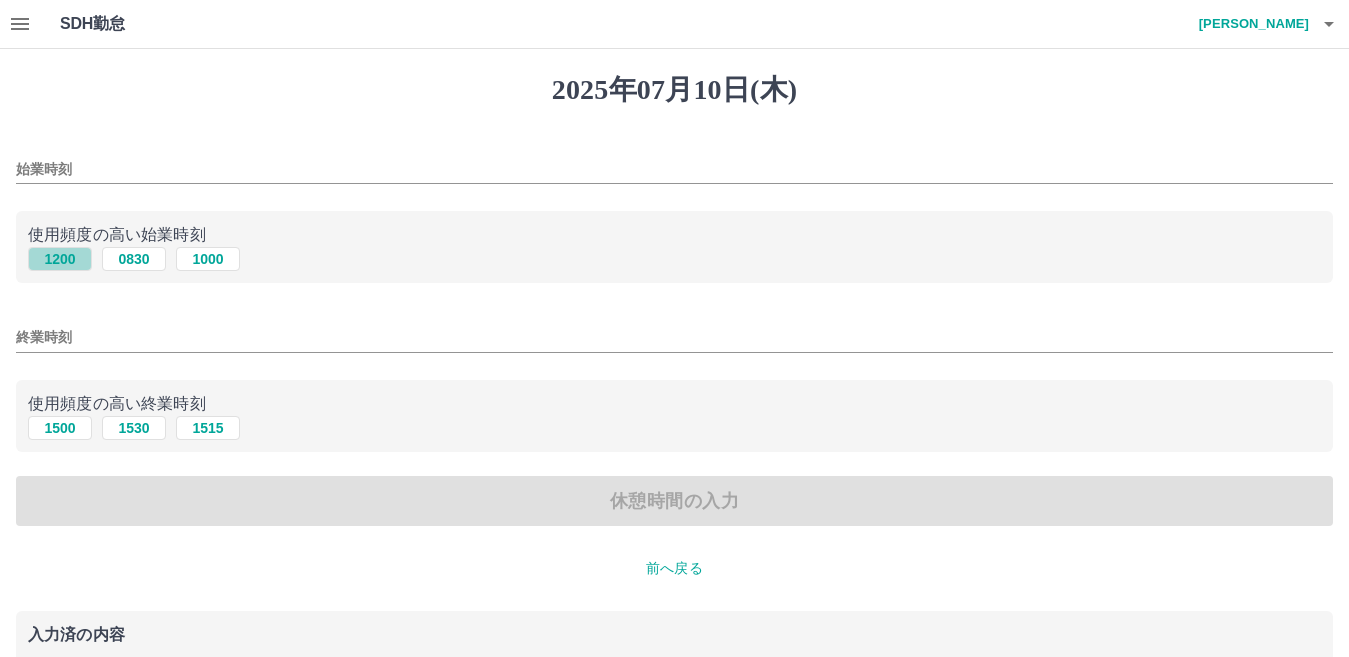 click on "1200" at bounding box center (60, 259) 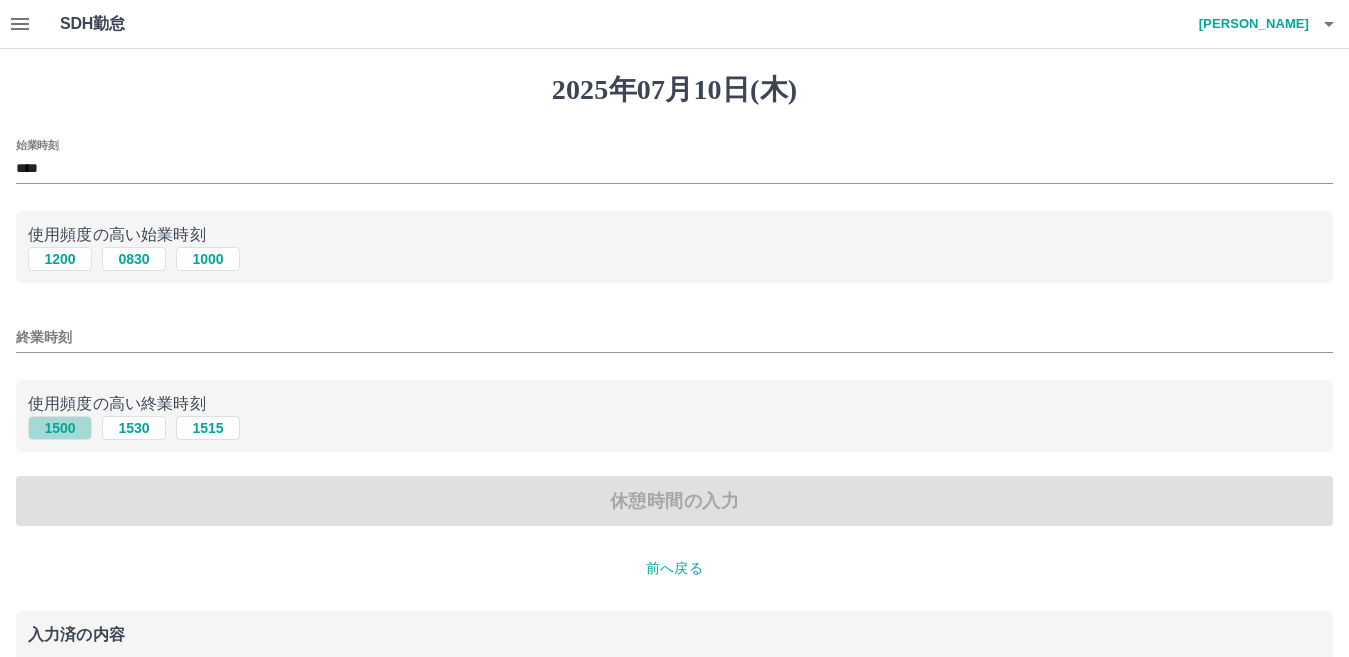 click on "1500" at bounding box center (60, 428) 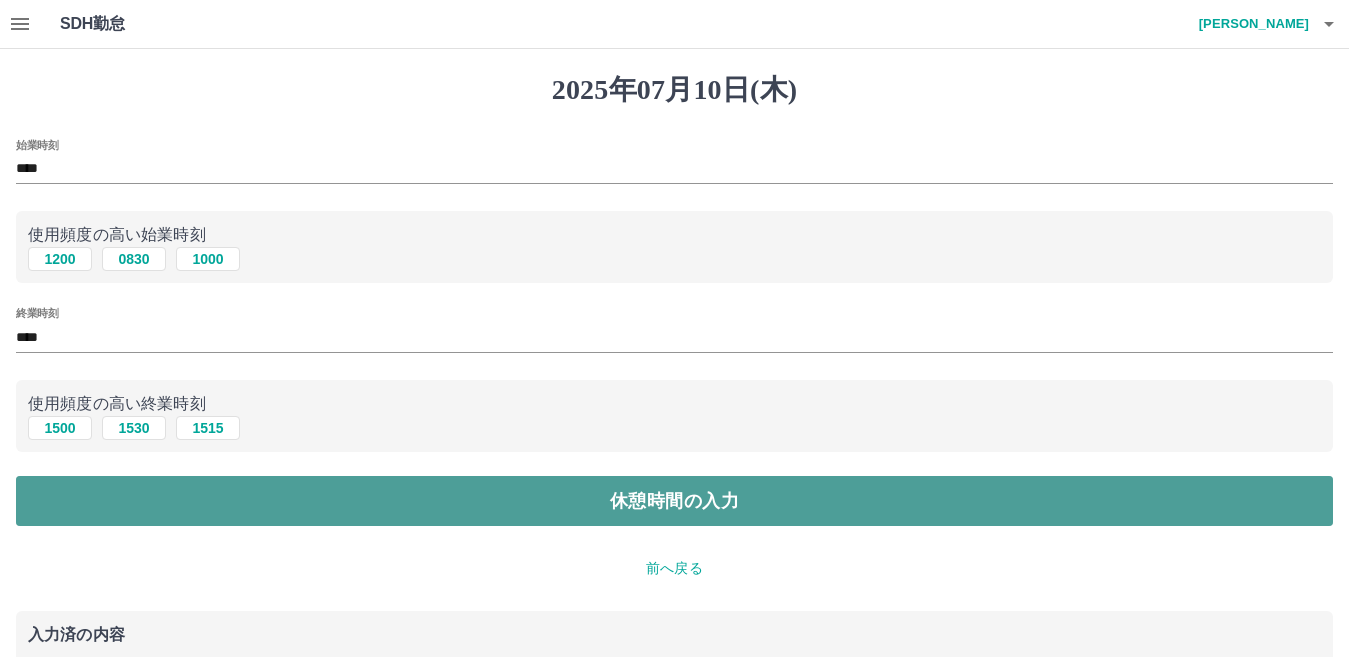 click on "休憩時間の入力" at bounding box center [674, 501] 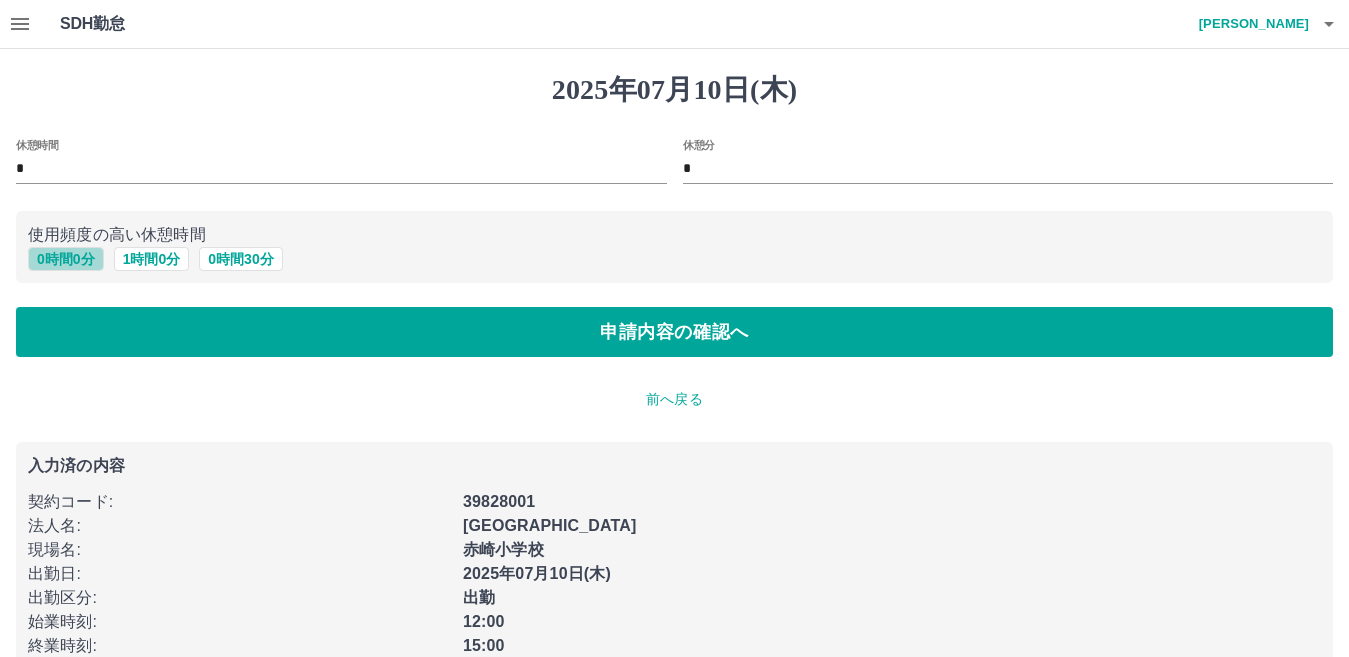 click on "0 時間 0 分" at bounding box center [66, 259] 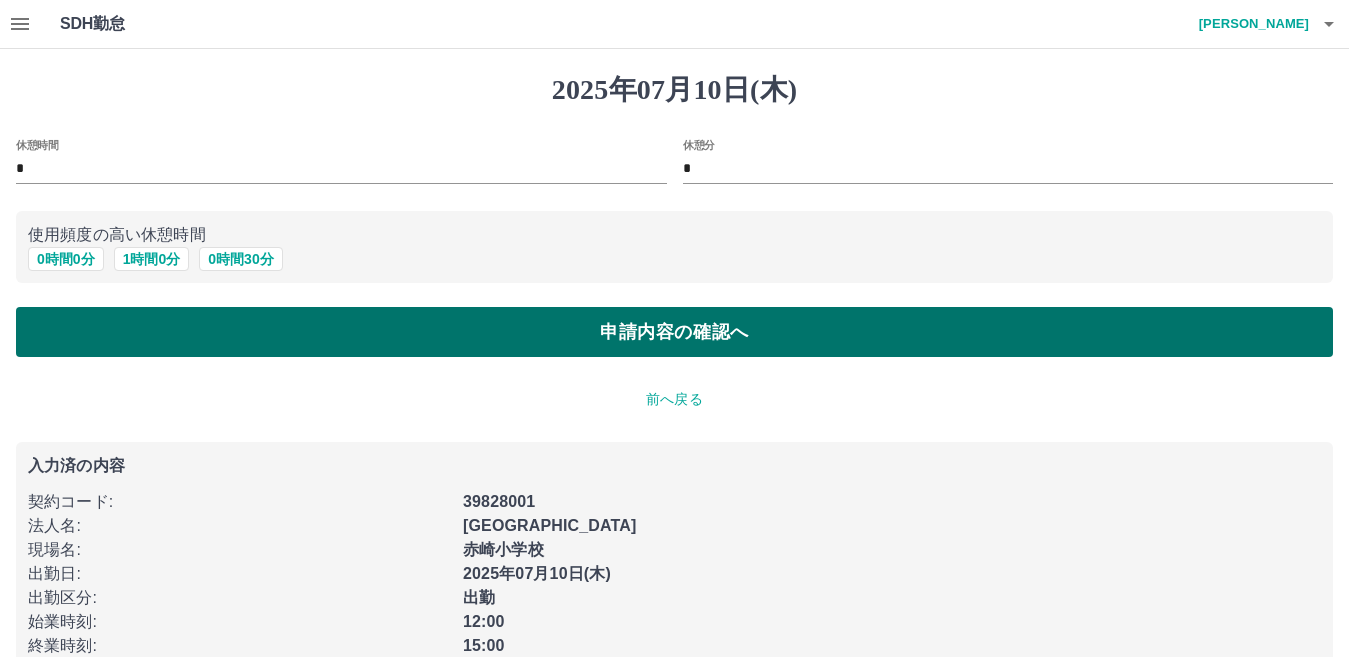 click on "申請内容の確認へ" at bounding box center (674, 332) 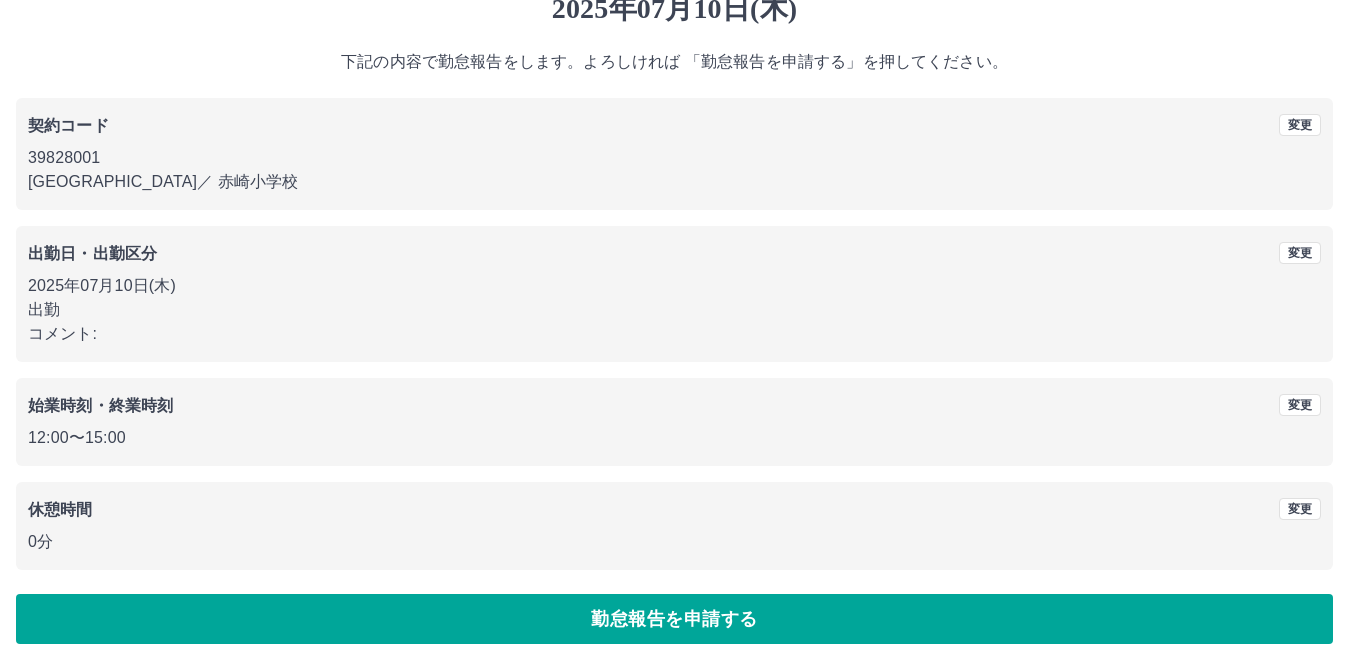 scroll, scrollTop: 92, scrollLeft: 0, axis: vertical 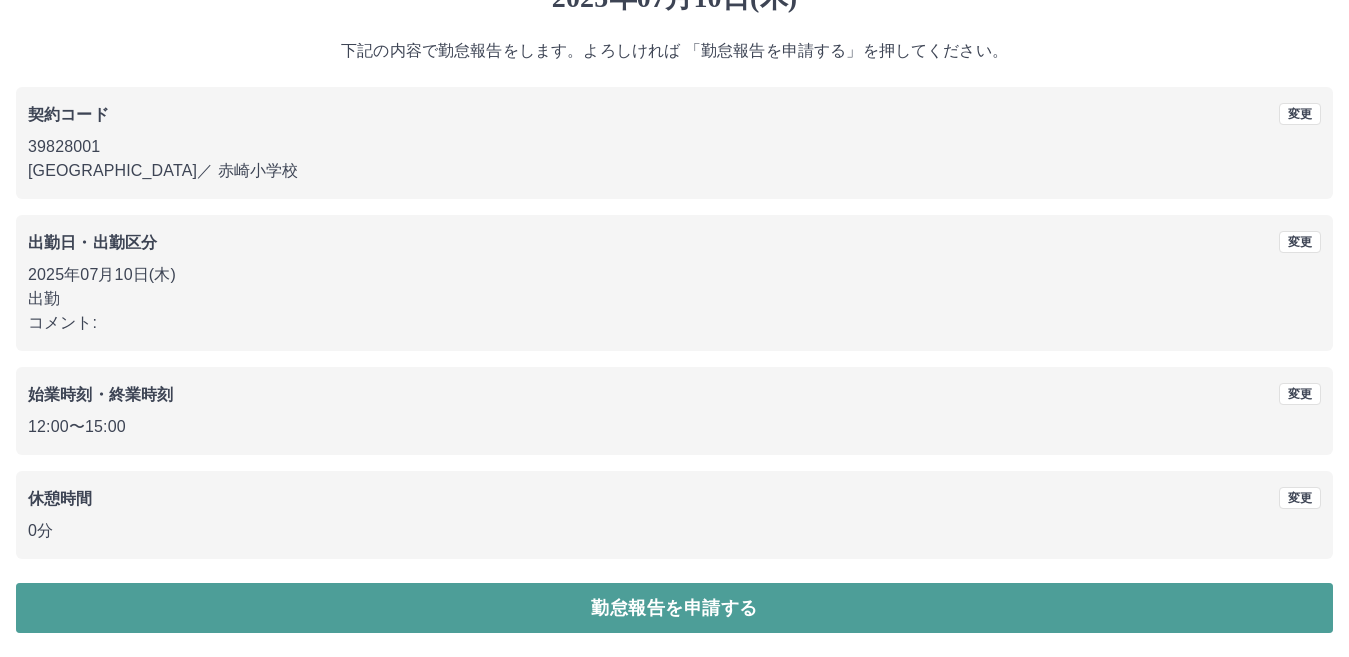 click on "勤怠報告を申請する" at bounding box center (674, 608) 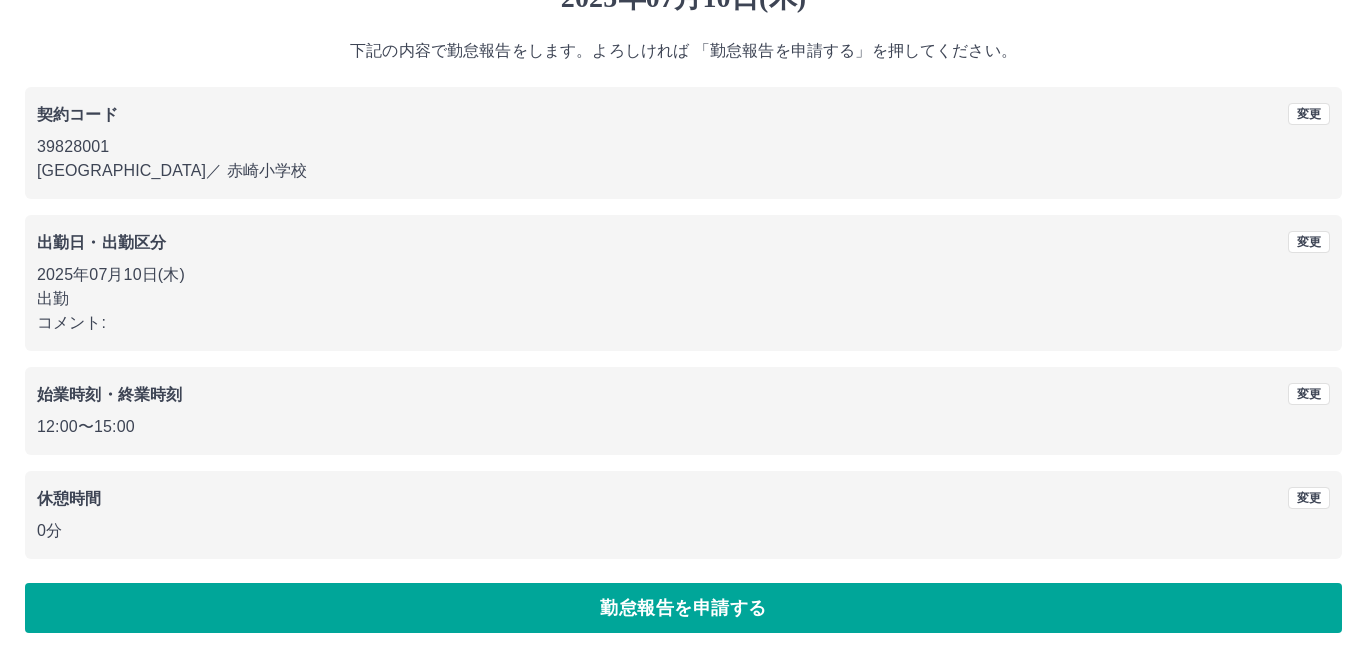 scroll, scrollTop: 0, scrollLeft: 0, axis: both 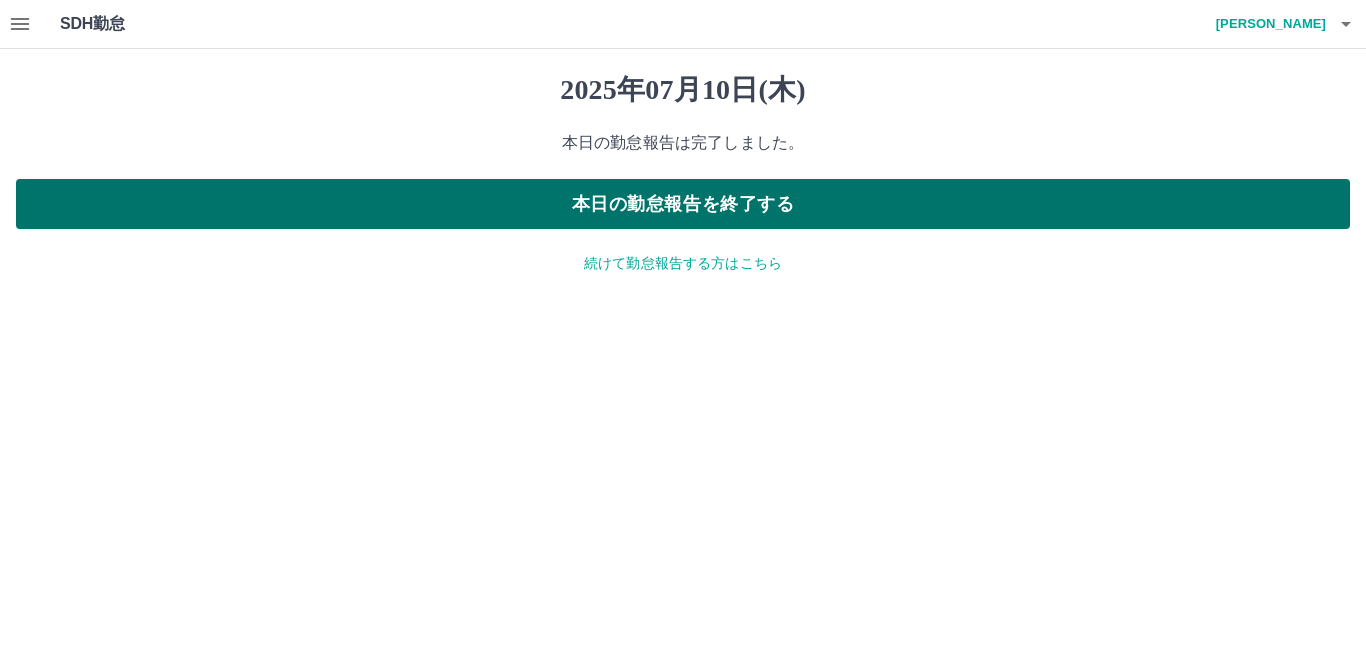 click on "本日の勤怠報告を終了する" at bounding box center [683, 204] 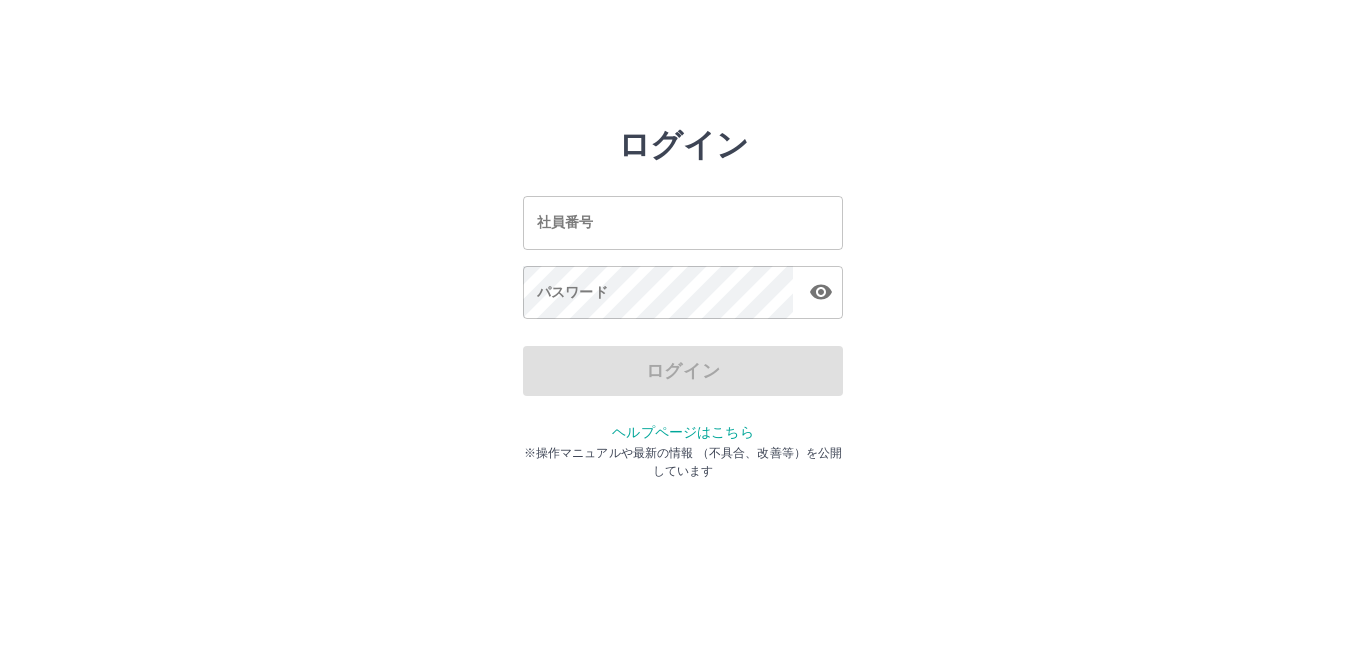 scroll, scrollTop: 0, scrollLeft: 0, axis: both 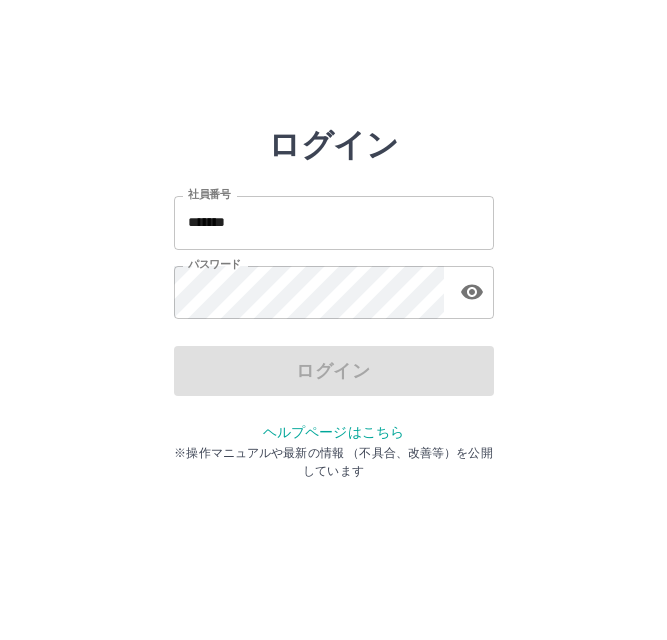 click on "*******" at bounding box center [334, 222] 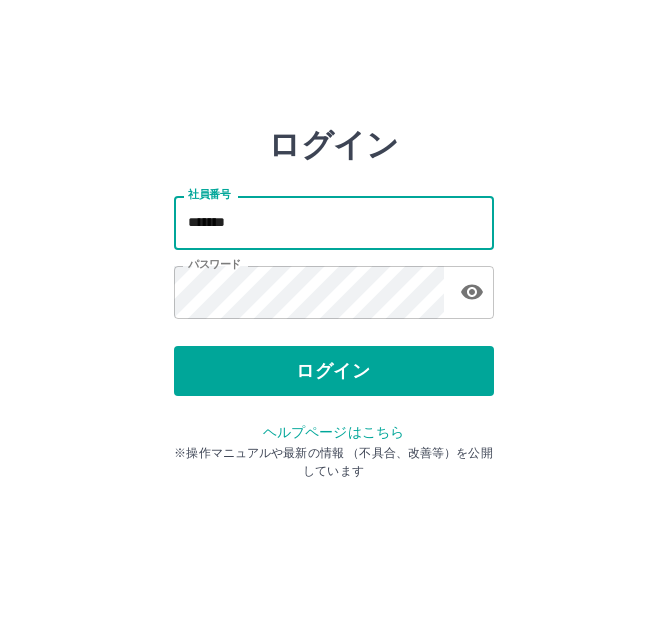 type on "*******" 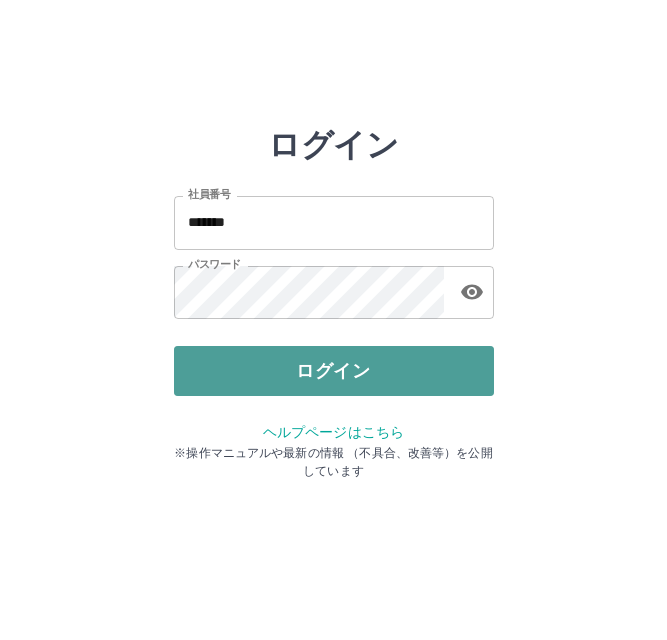 click on "ログイン" at bounding box center [334, 371] 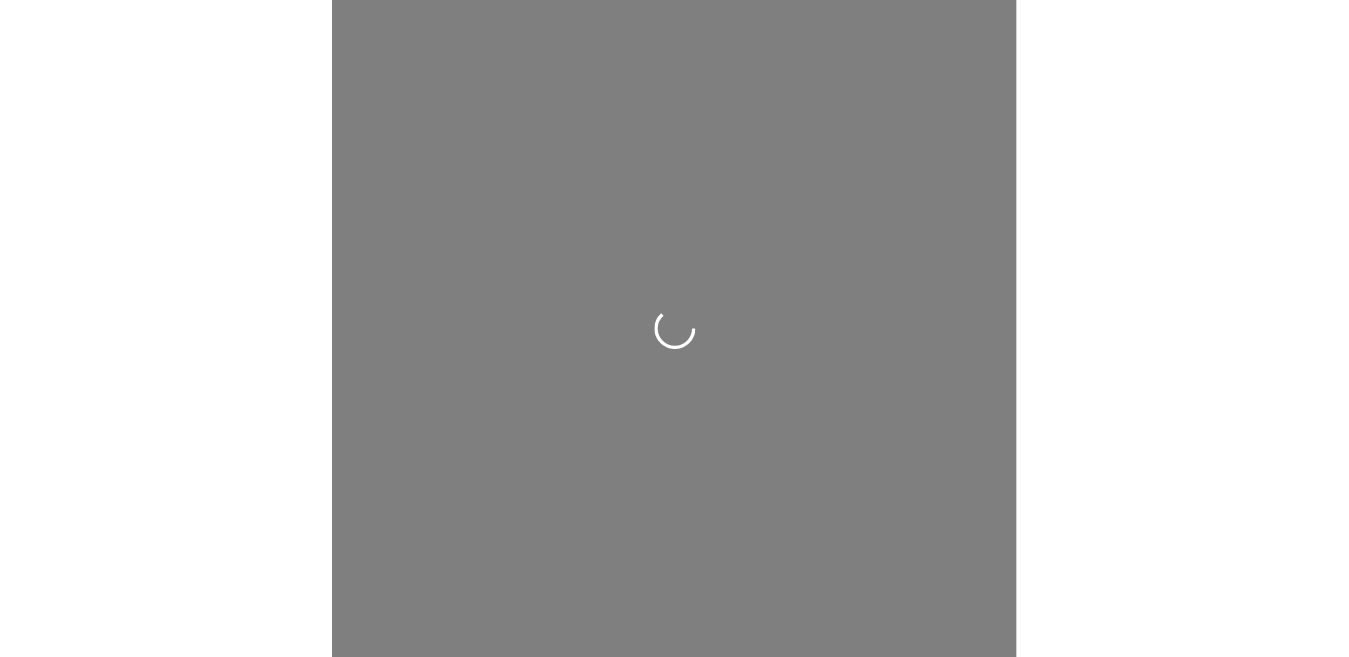 scroll, scrollTop: 0, scrollLeft: 0, axis: both 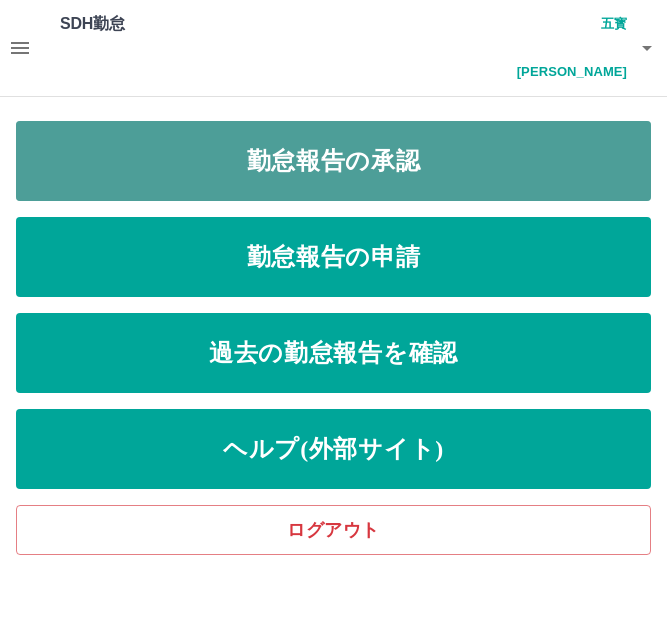 click on "勤怠報告の承認" at bounding box center (333, 161) 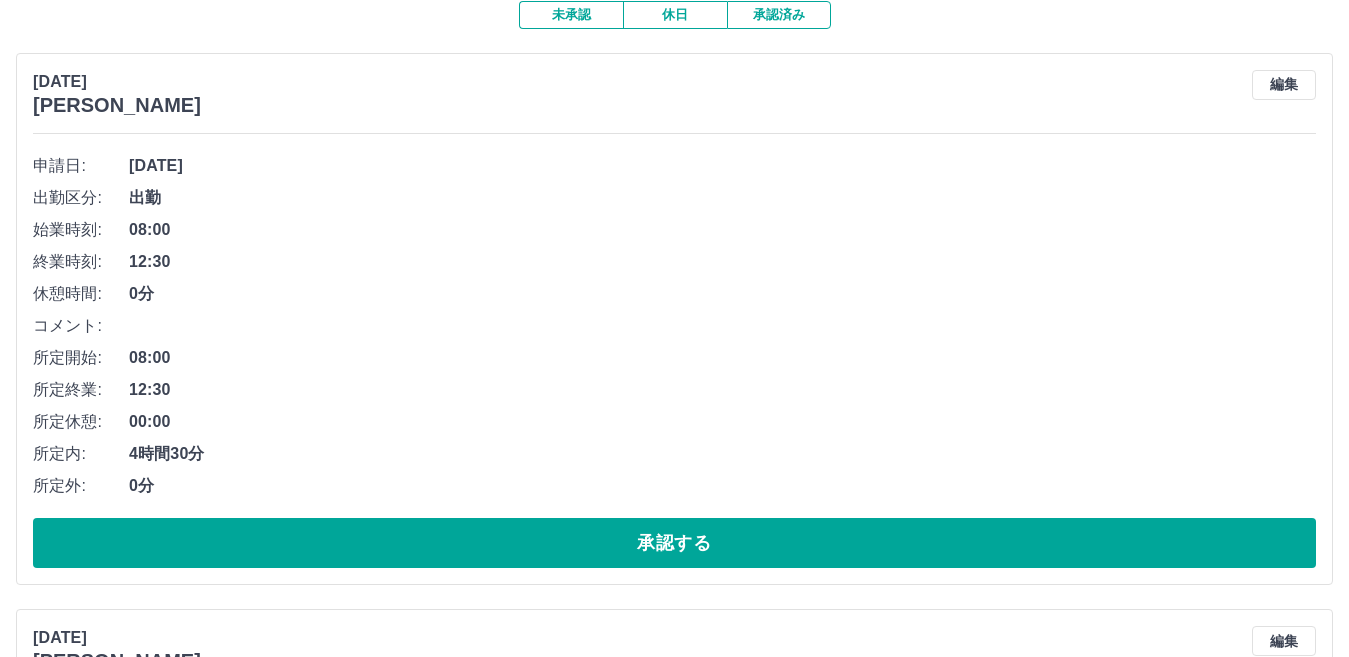scroll, scrollTop: 300, scrollLeft: 0, axis: vertical 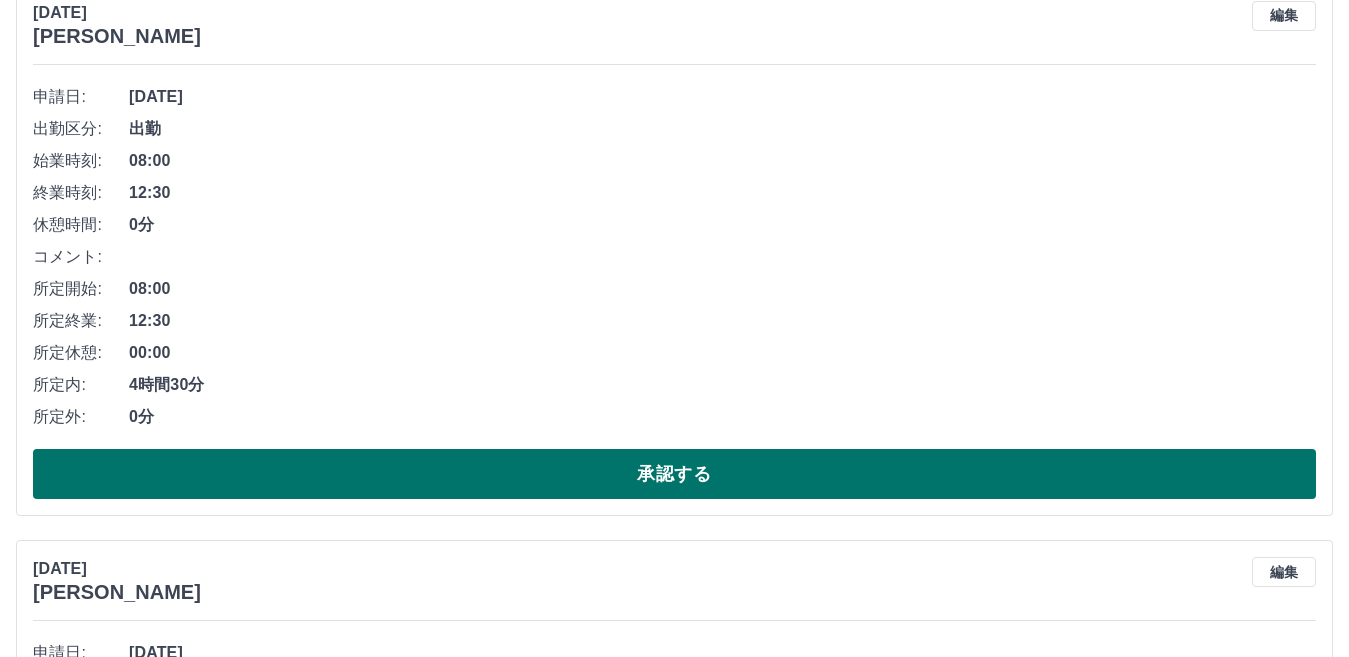 click on "承認する" at bounding box center [674, 474] 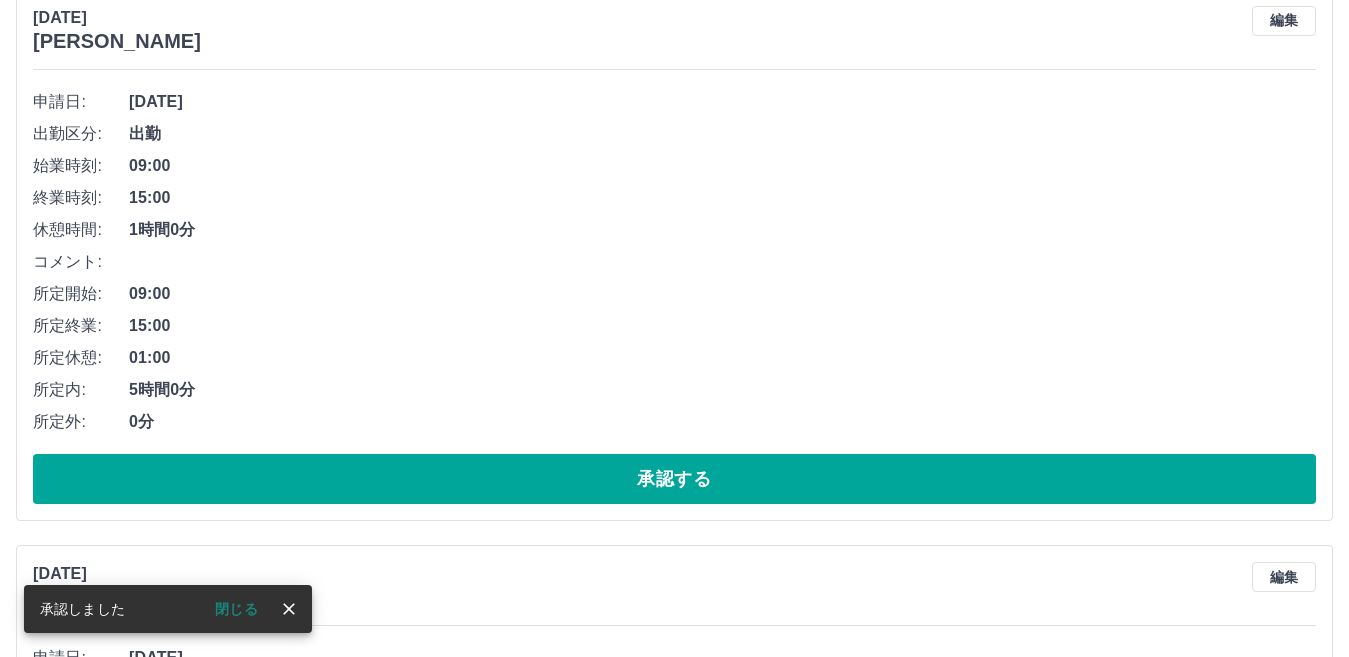 scroll, scrollTop: 300, scrollLeft: 0, axis: vertical 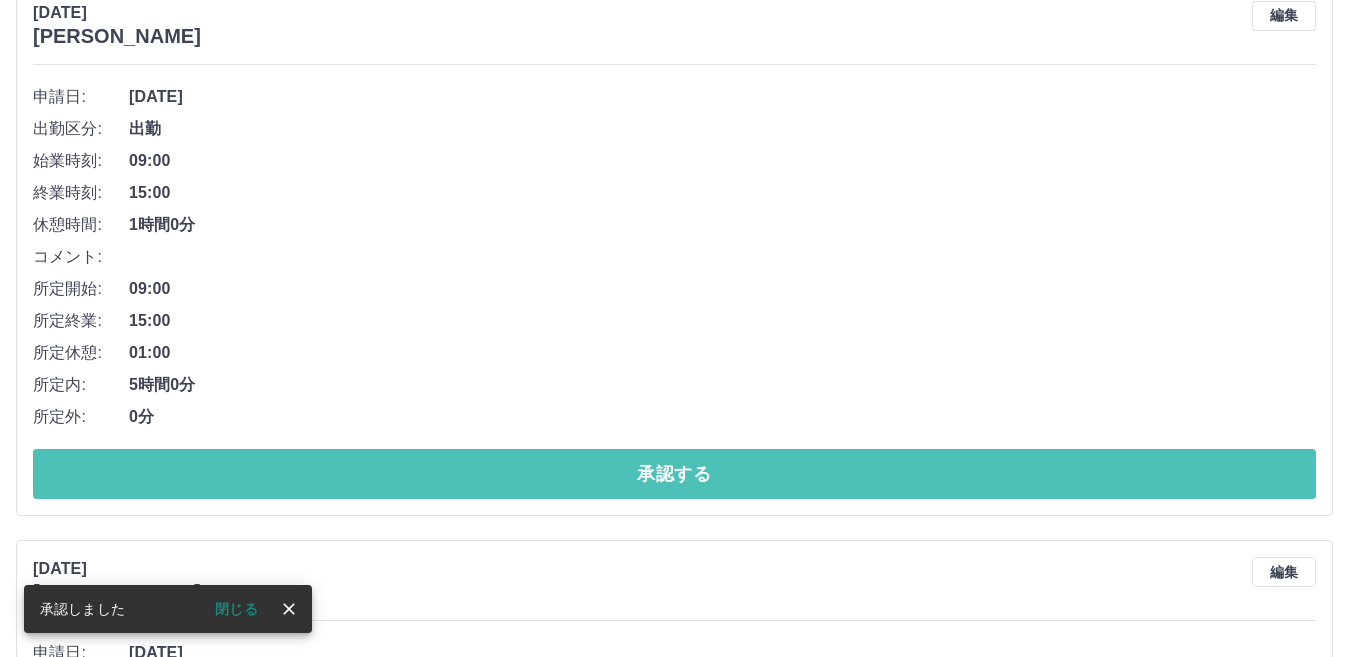 click on "承認する" at bounding box center (674, 474) 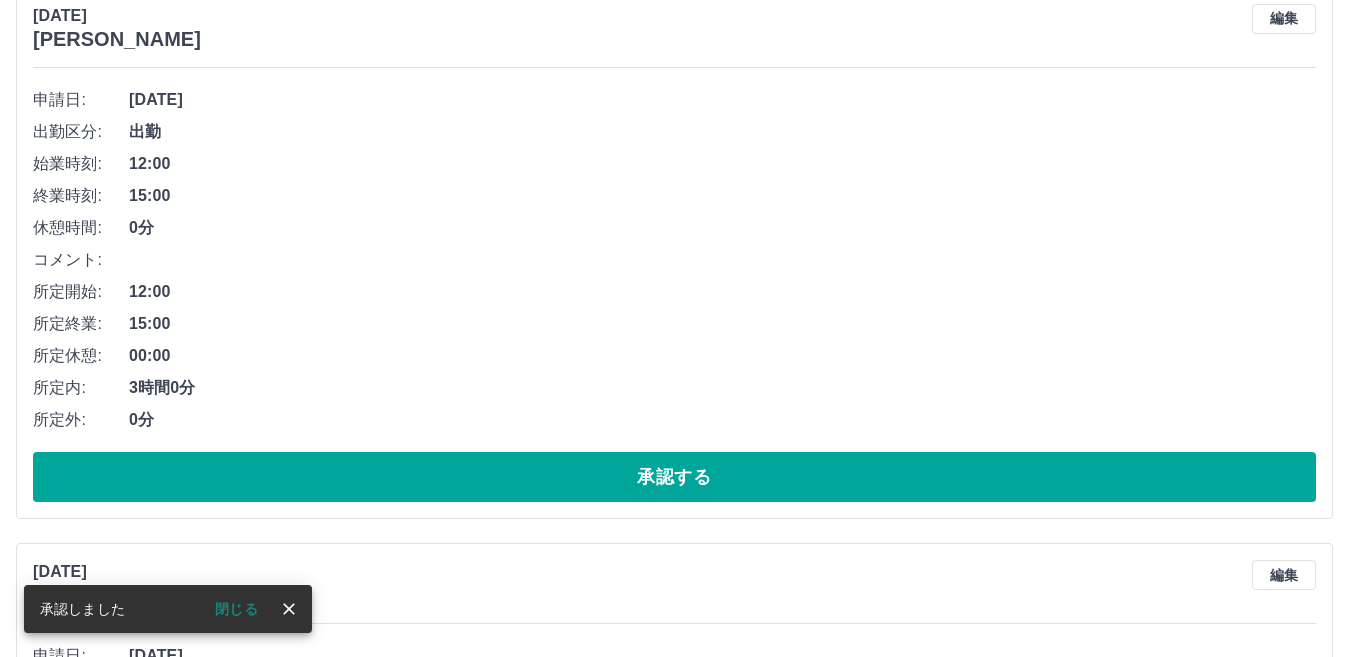 scroll, scrollTop: 300, scrollLeft: 0, axis: vertical 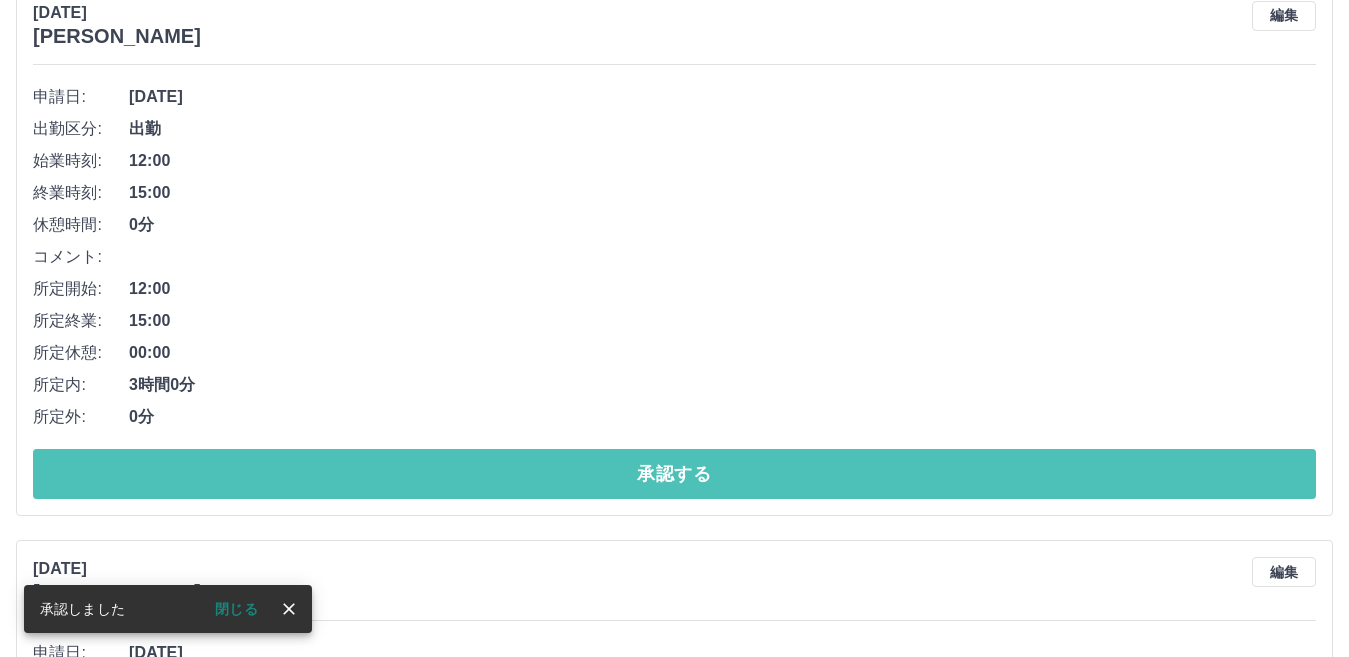 click on "承認する" at bounding box center (674, 474) 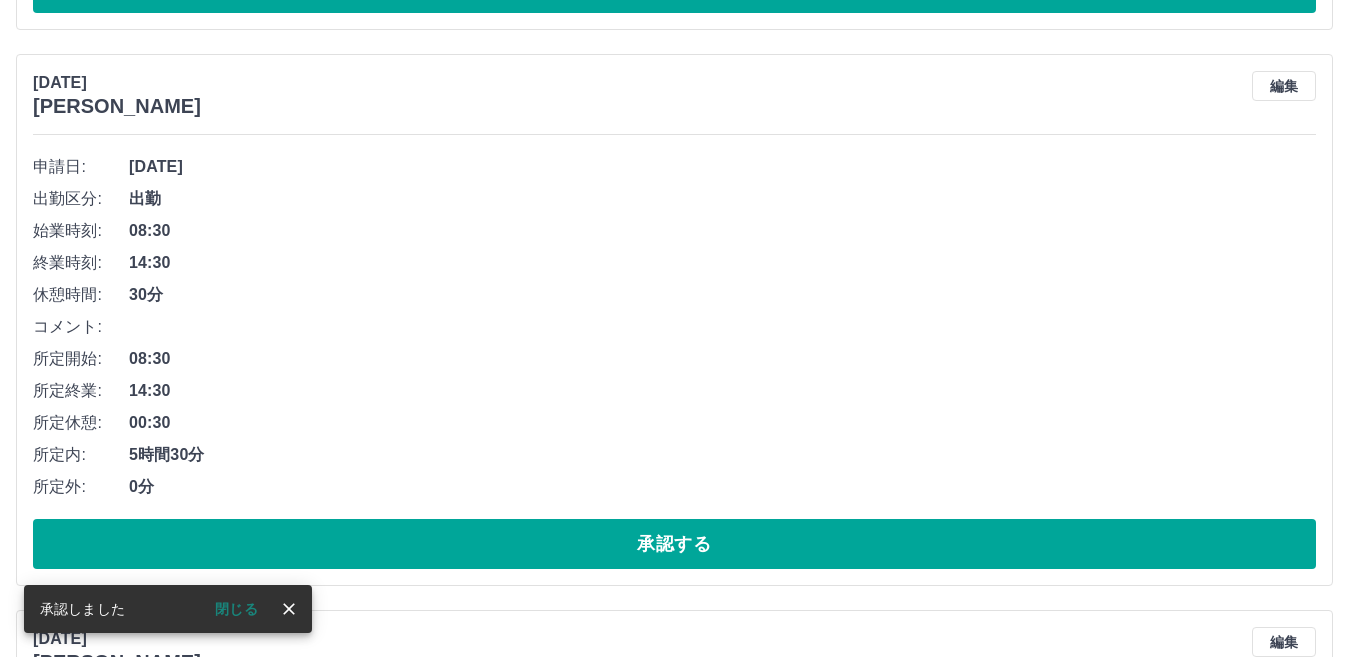 scroll, scrollTop: 800, scrollLeft: 0, axis: vertical 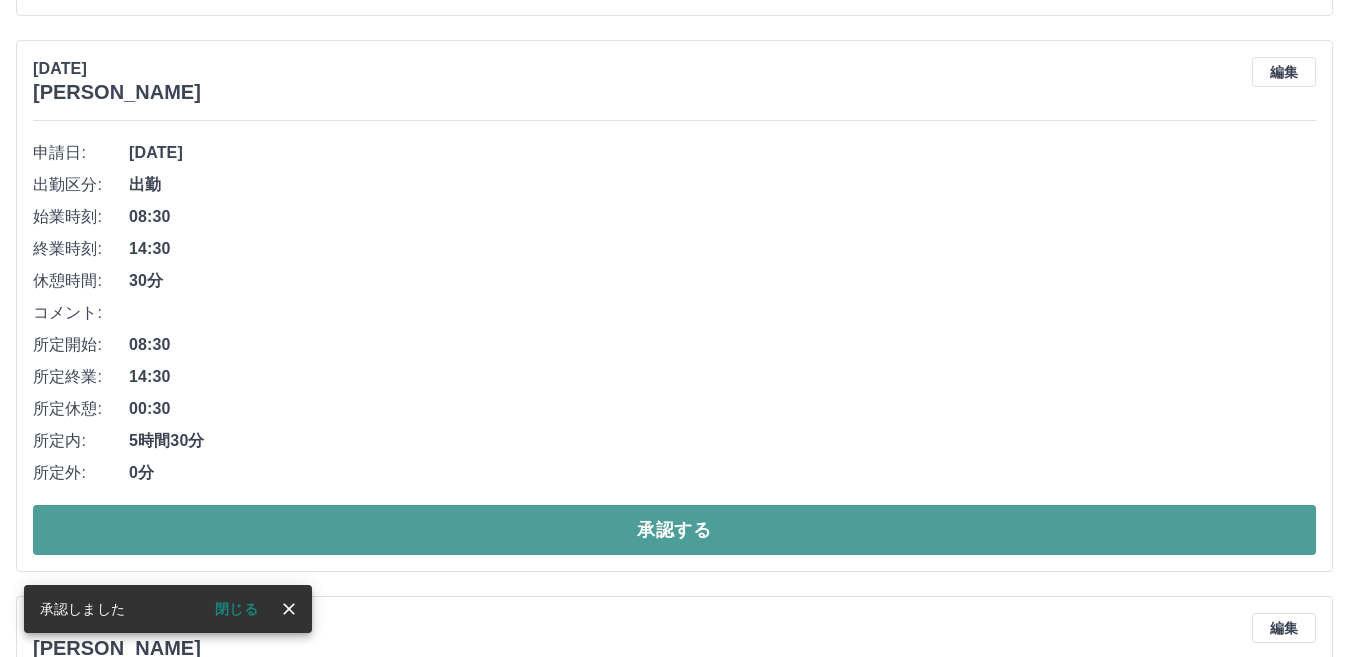 click on "承認する" at bounding box center [674, 530] 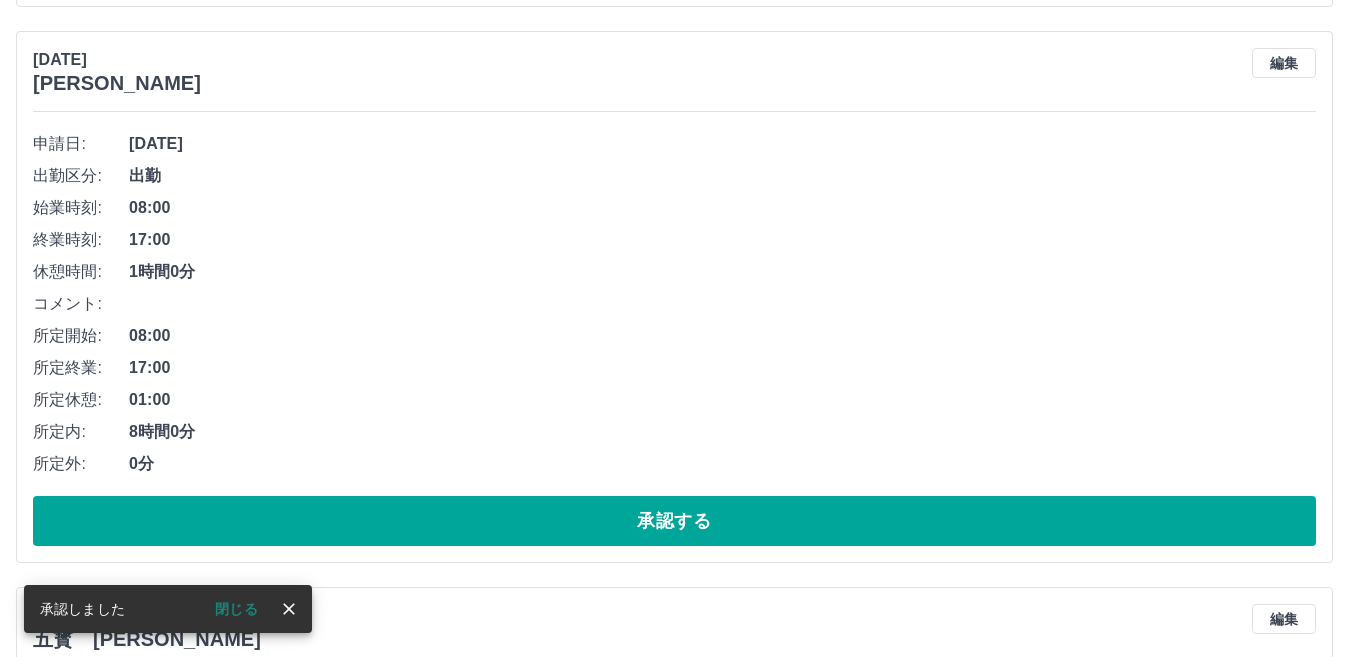 scroll, scrollTop: 844, scrollLeft: 0, axis: vertical 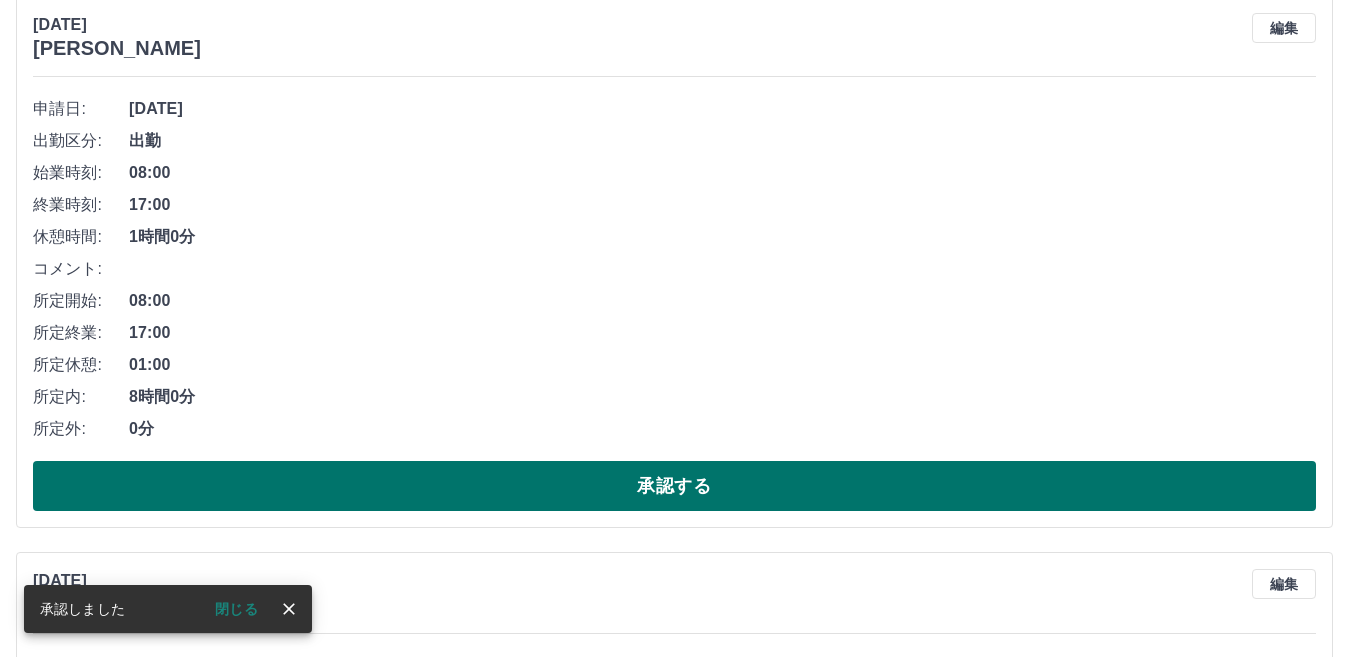 click on "承認する" at bounding box center (674, 486) 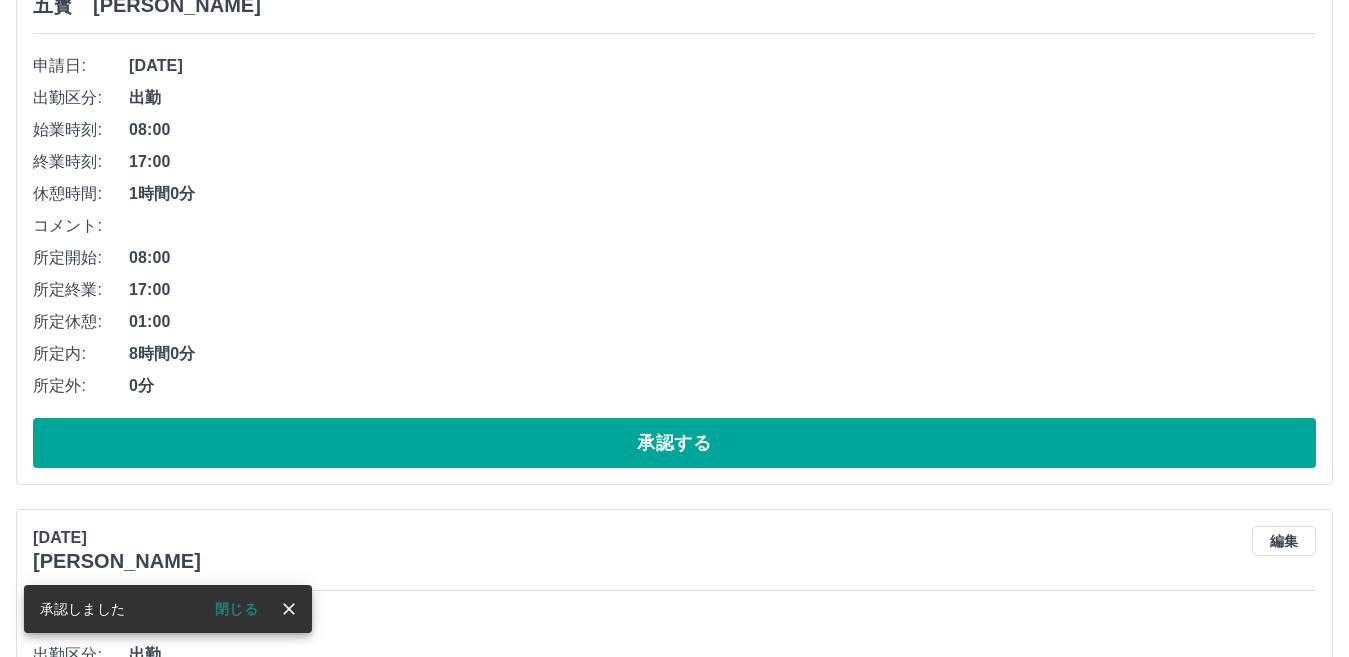 scroll, scrollTop: 888, scrollLeft: 0, axis: vertical 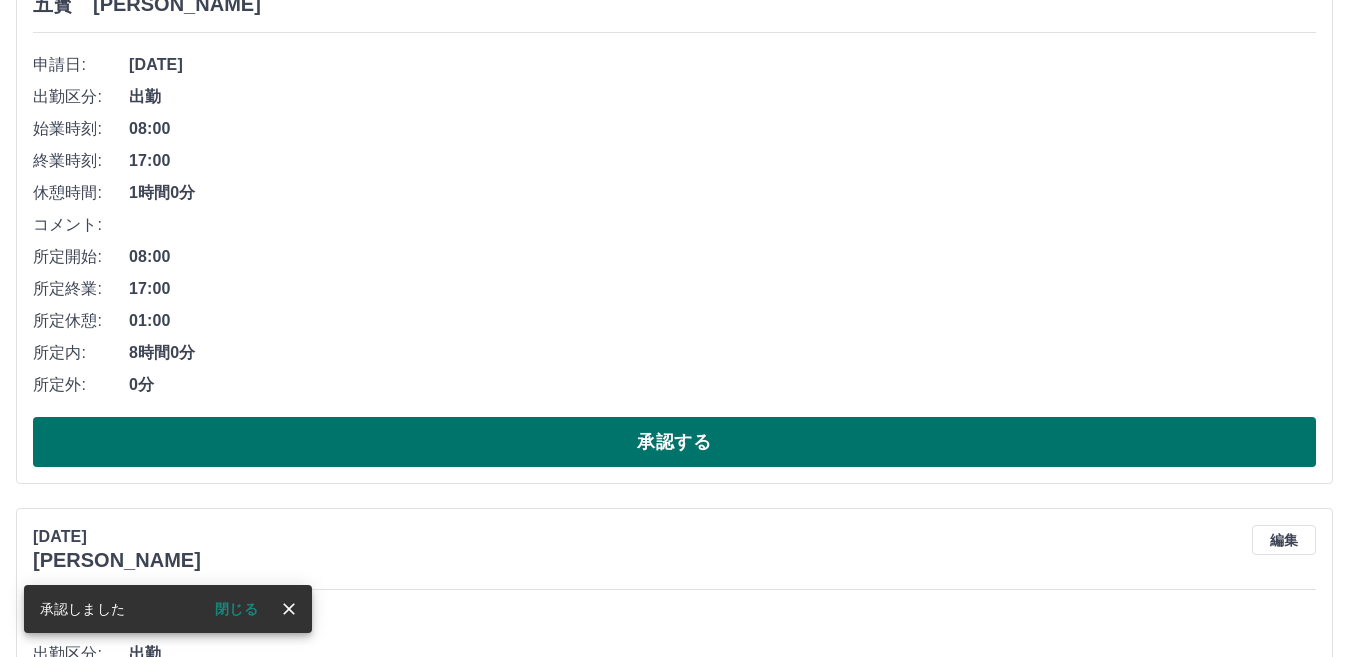 click on "承認する" at bounding box center (674, 442) 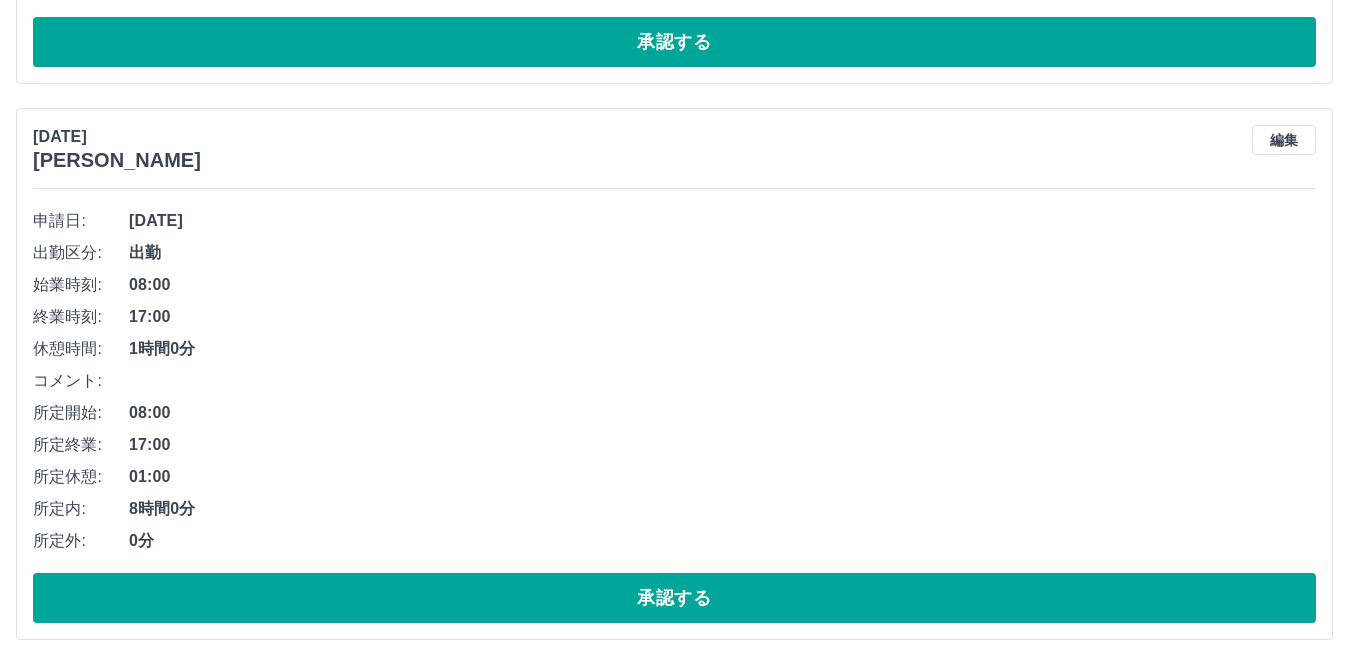 scroll, scrollTop: 932, scrollLeft: 0, axis: vertical 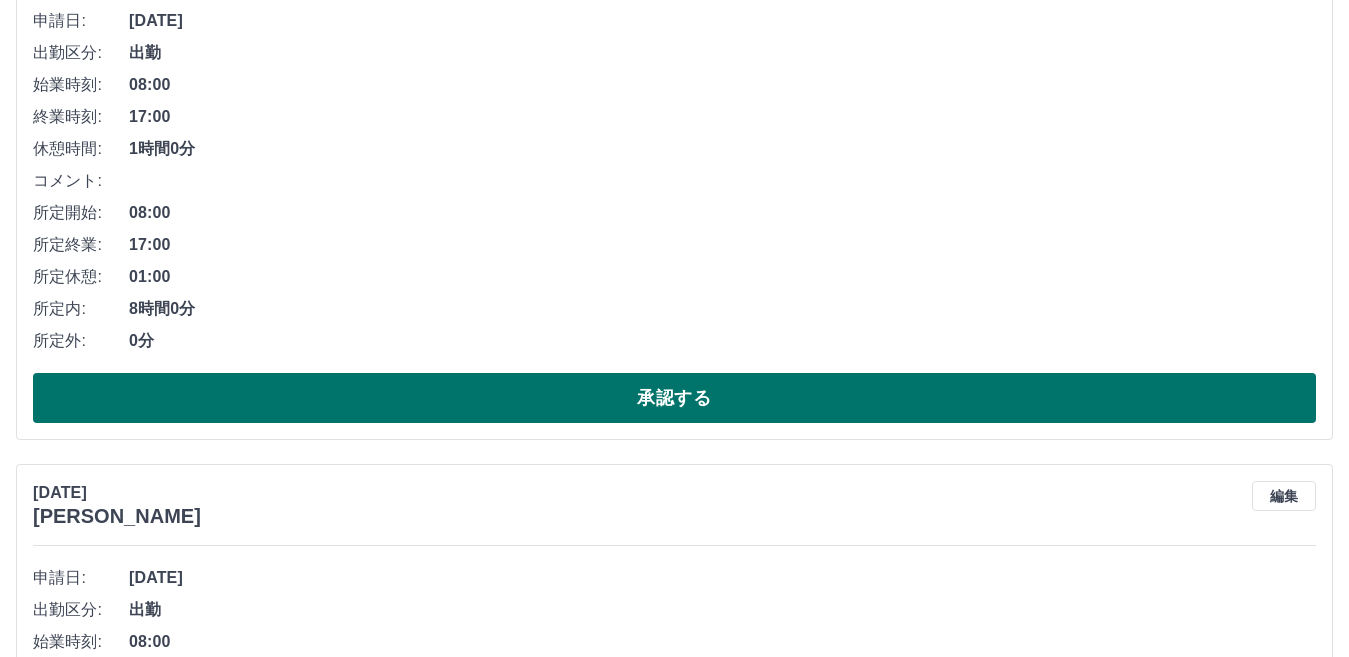 click on "承認する" at bounding box center (674, 398) 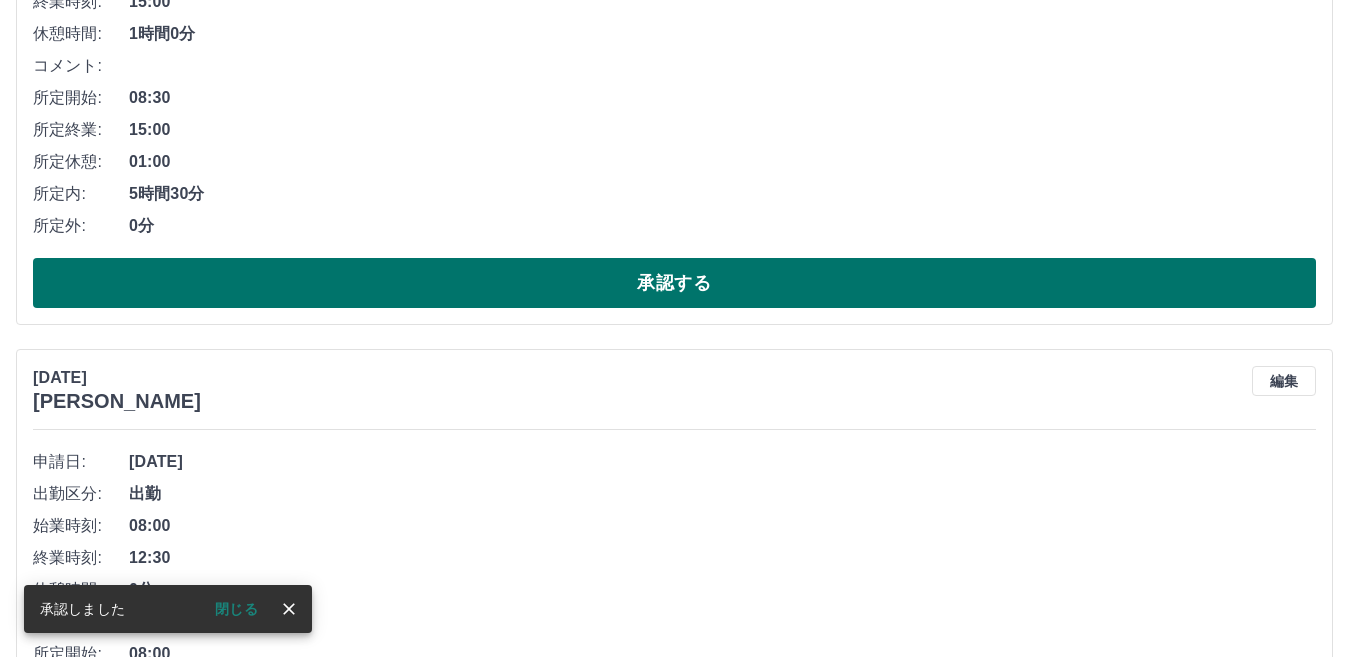 scroll, scrollTop: 776, scrollLeft: 0, axis: vertical 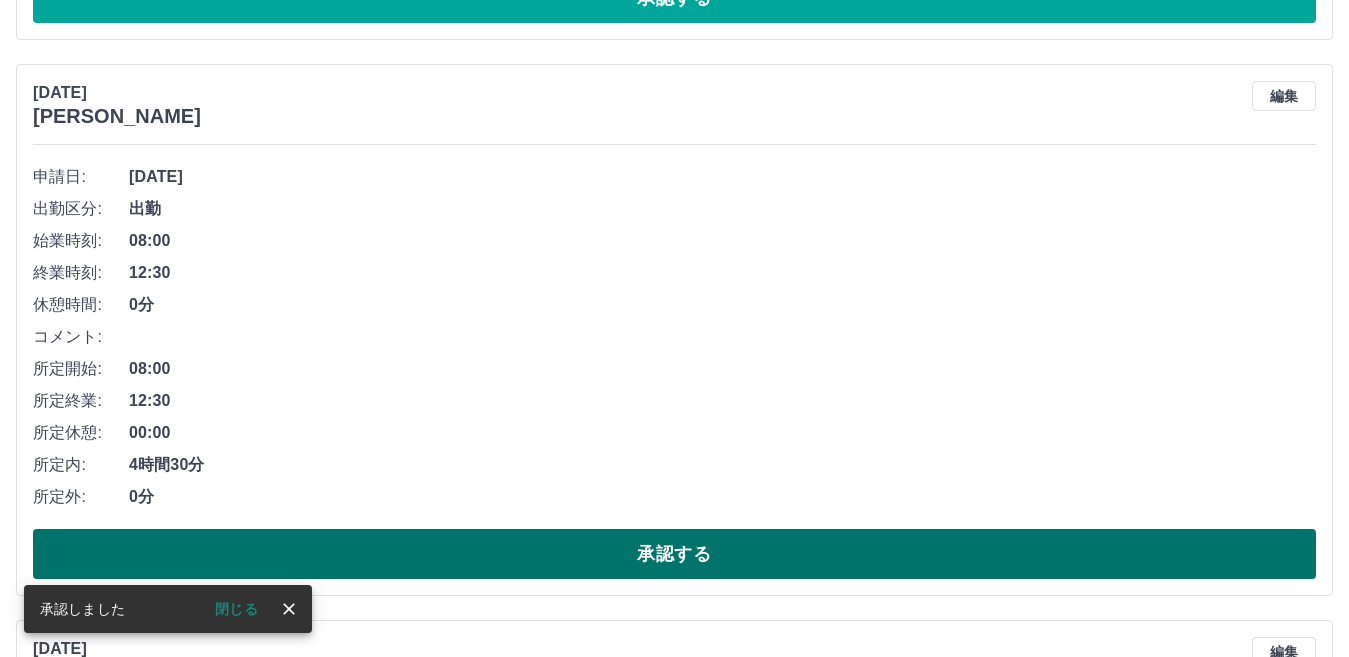 click on "承認する" at bounding box center [674, 554] 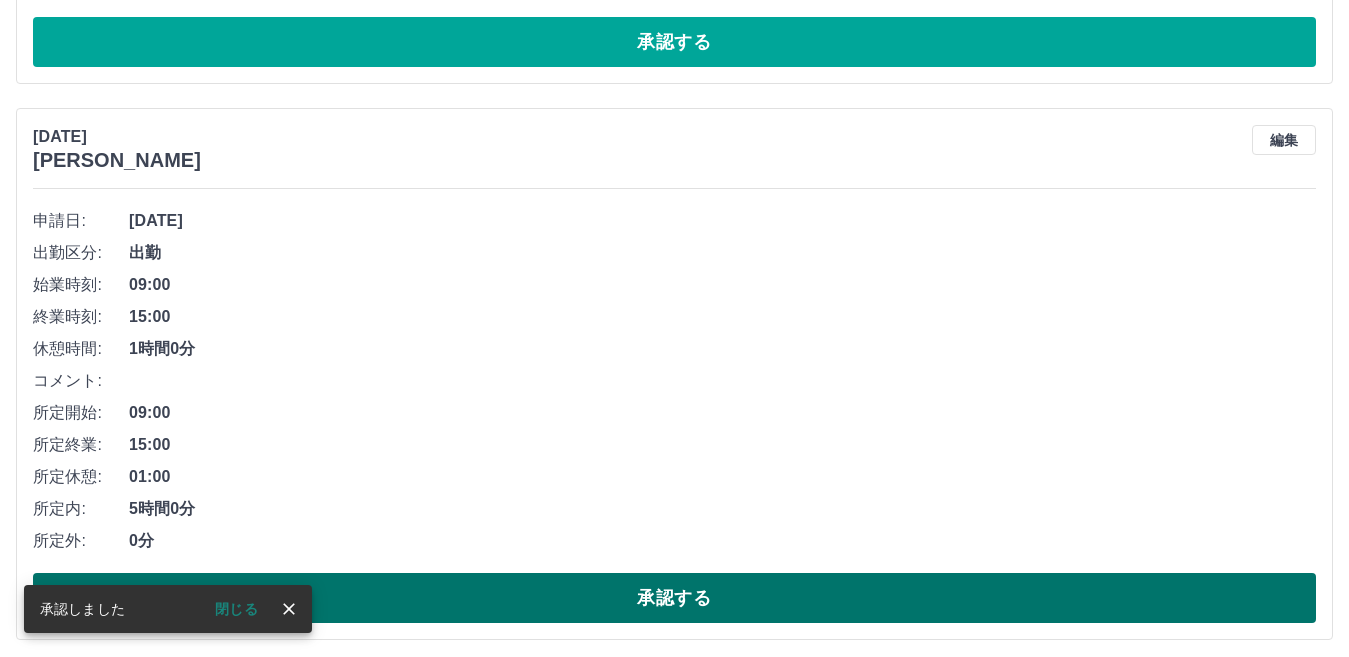 scroll, scrollTop: 720, scrollLeft: 0, axis: vertical 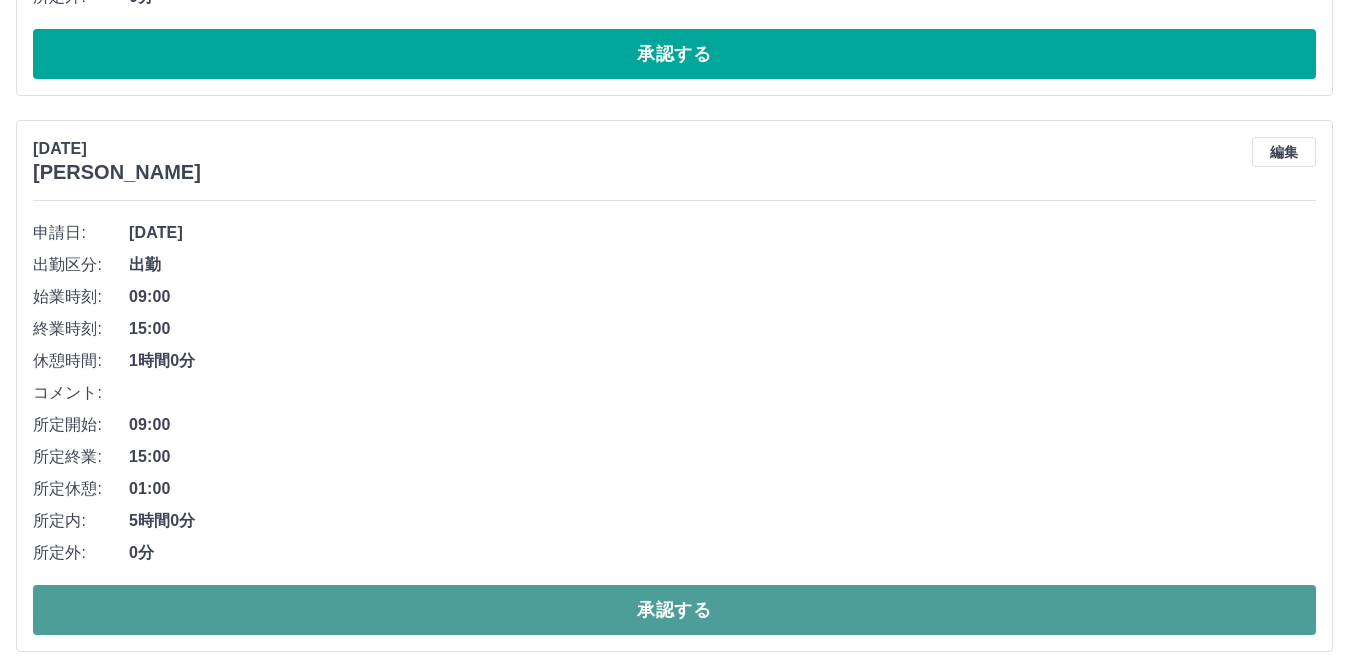 click on "承認する" at bounding box center (674, 610) 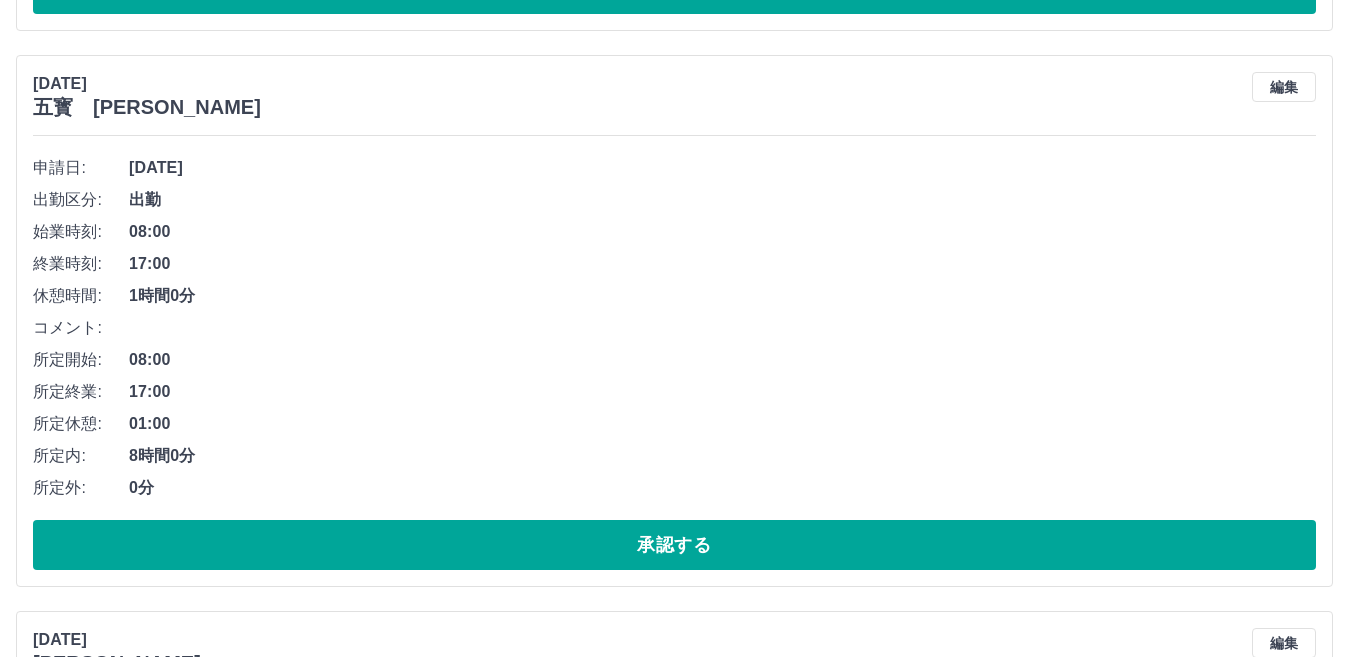 scroll, scrollTop: 820, scrollLeft: 0, axis: vertical 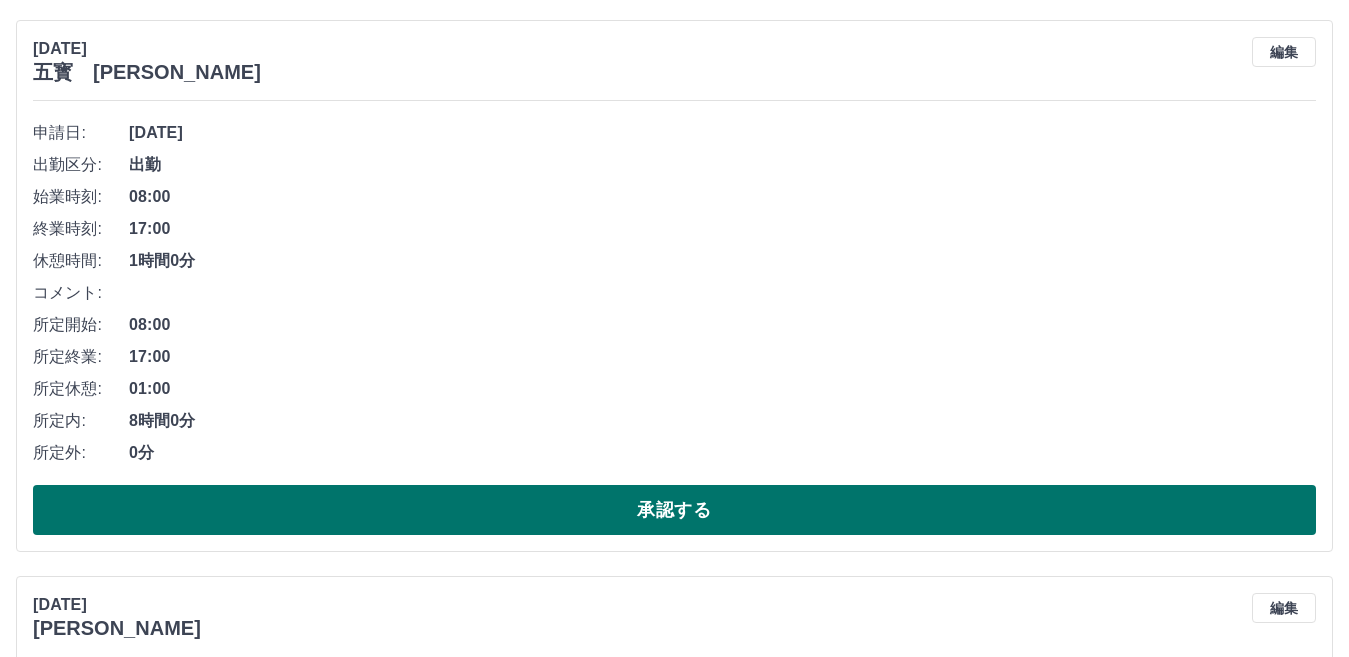 click on "承認する" at bounding box center (674, 510) 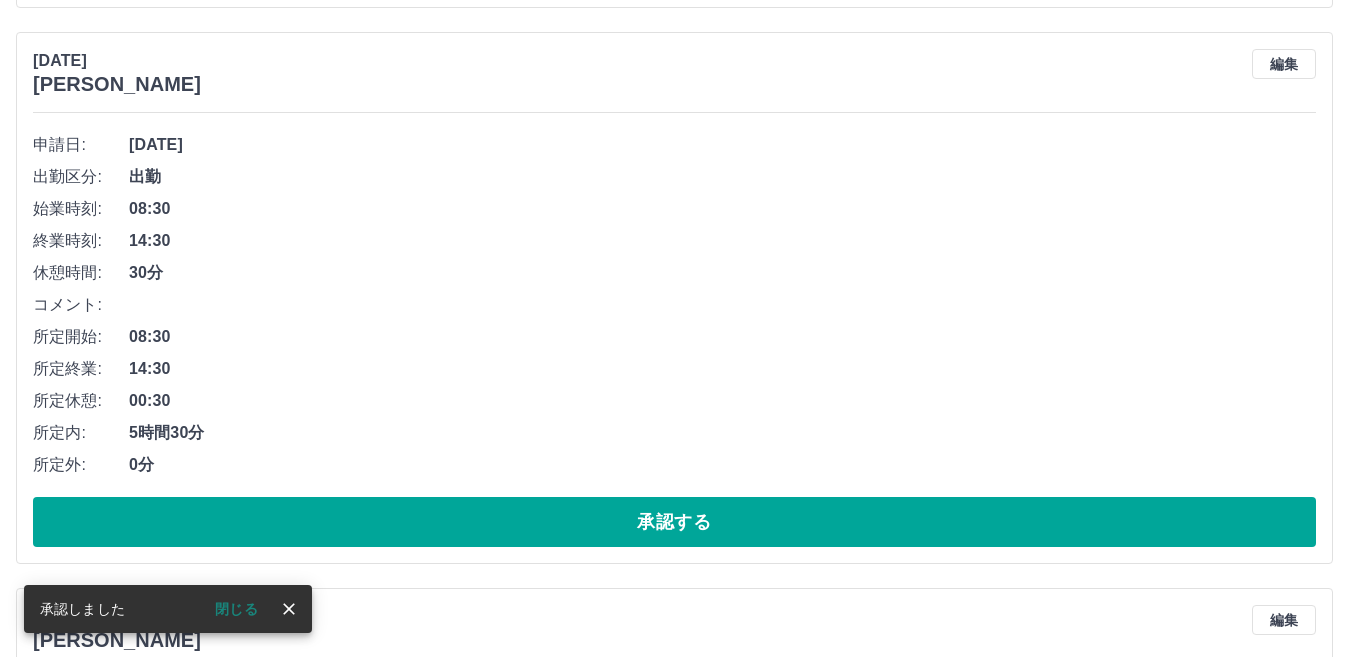scroll, scrollTop: 964, scrollLeft: 0, axis: vertical 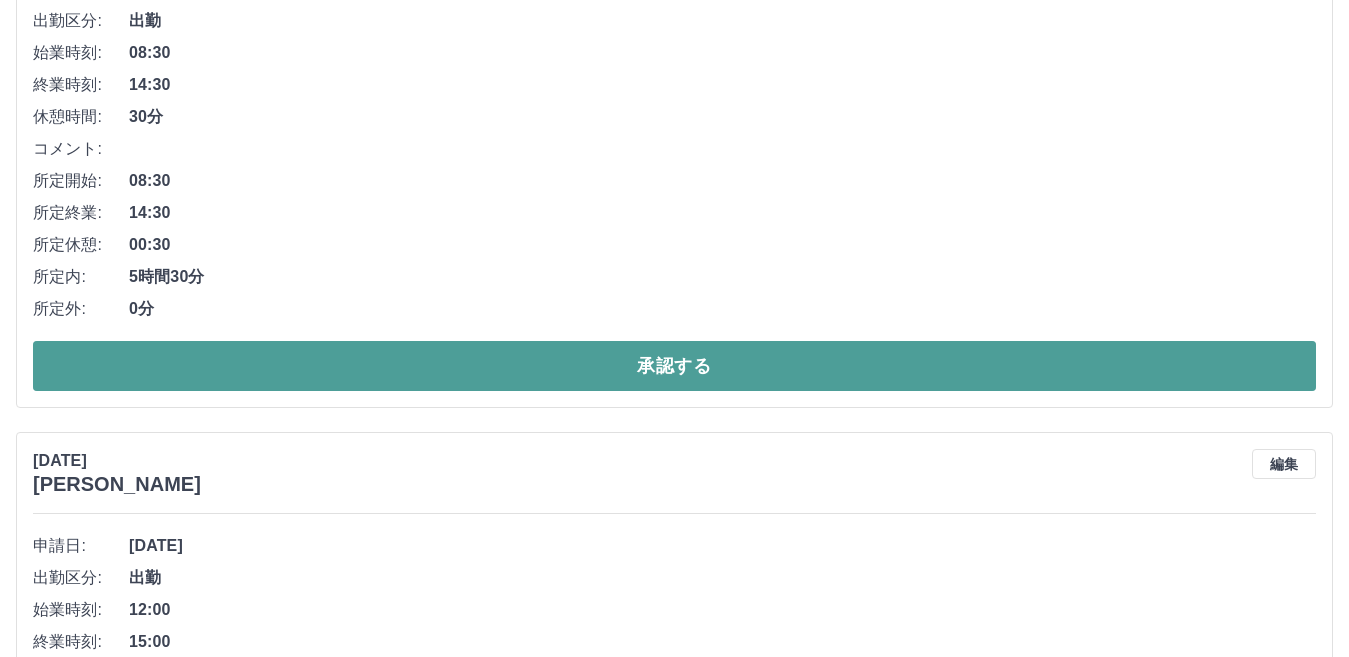 click on "承認する" at bounding box center (674, 366) 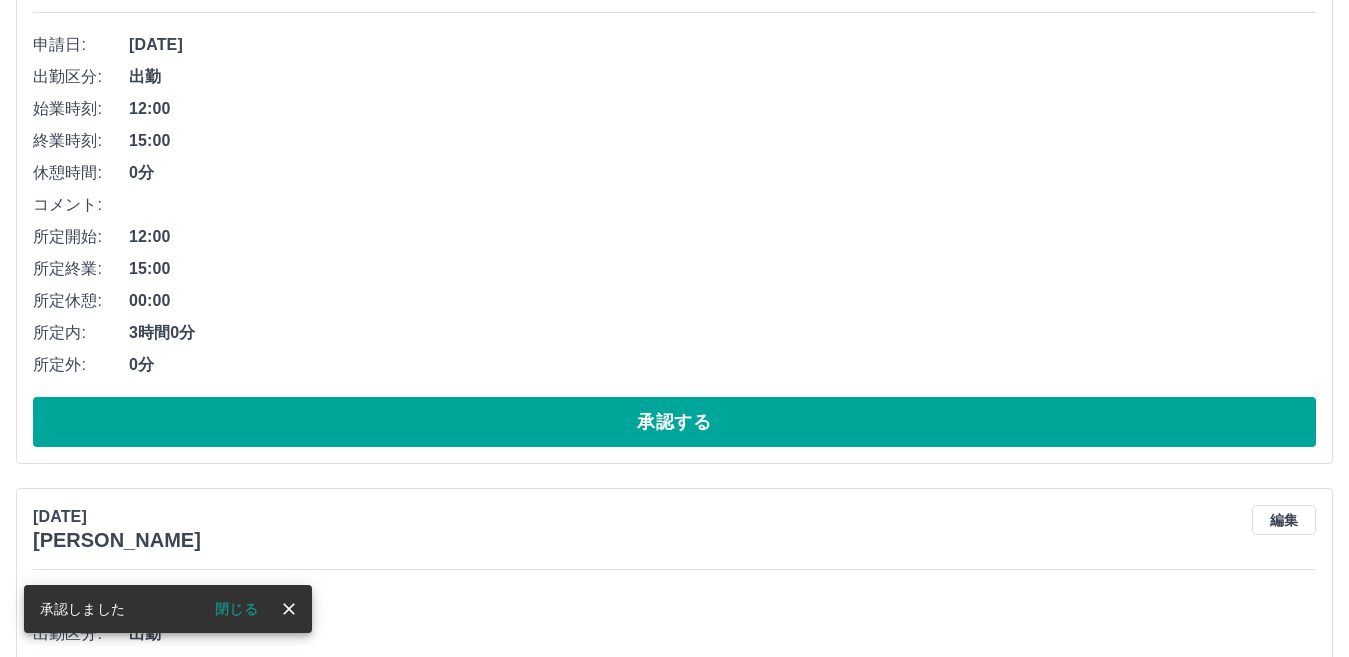 scroll, scrollTop: 808, scrollLeft: 0, axis: vertical 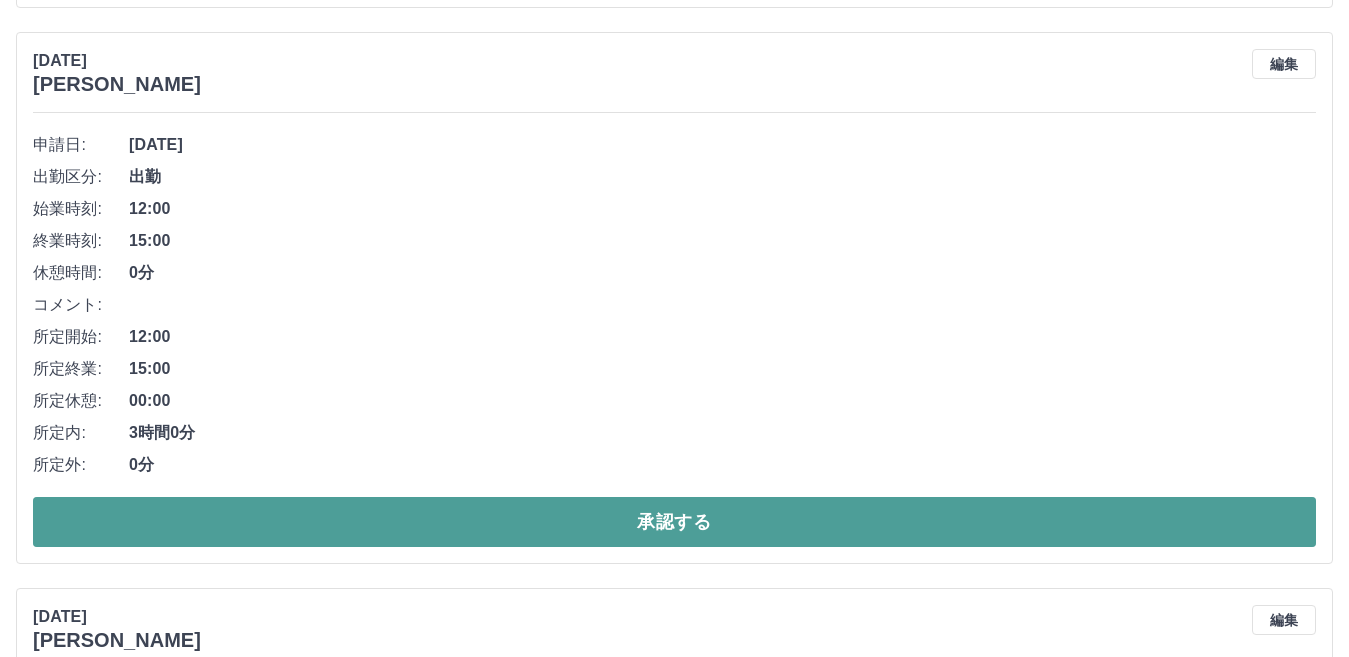 click on "承認する" at bounding box center [674, 522] 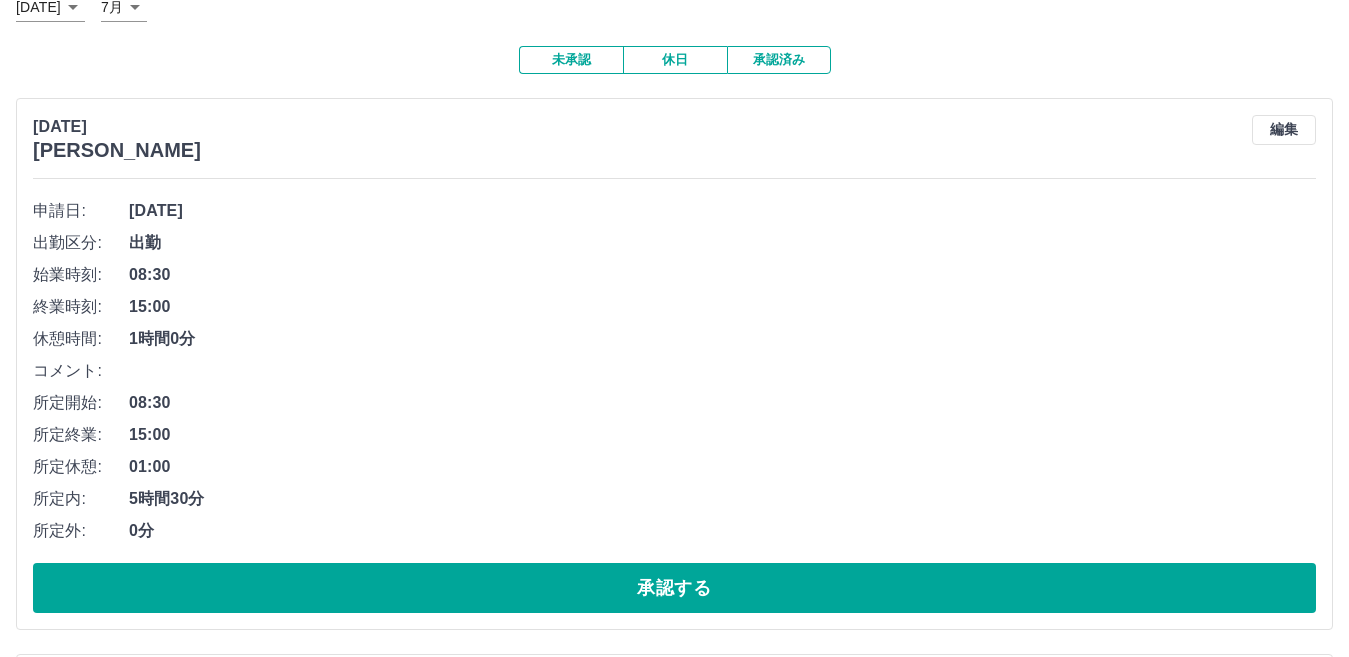 scroll, scrollTop: 0, scrollLeft: 0, axis: both 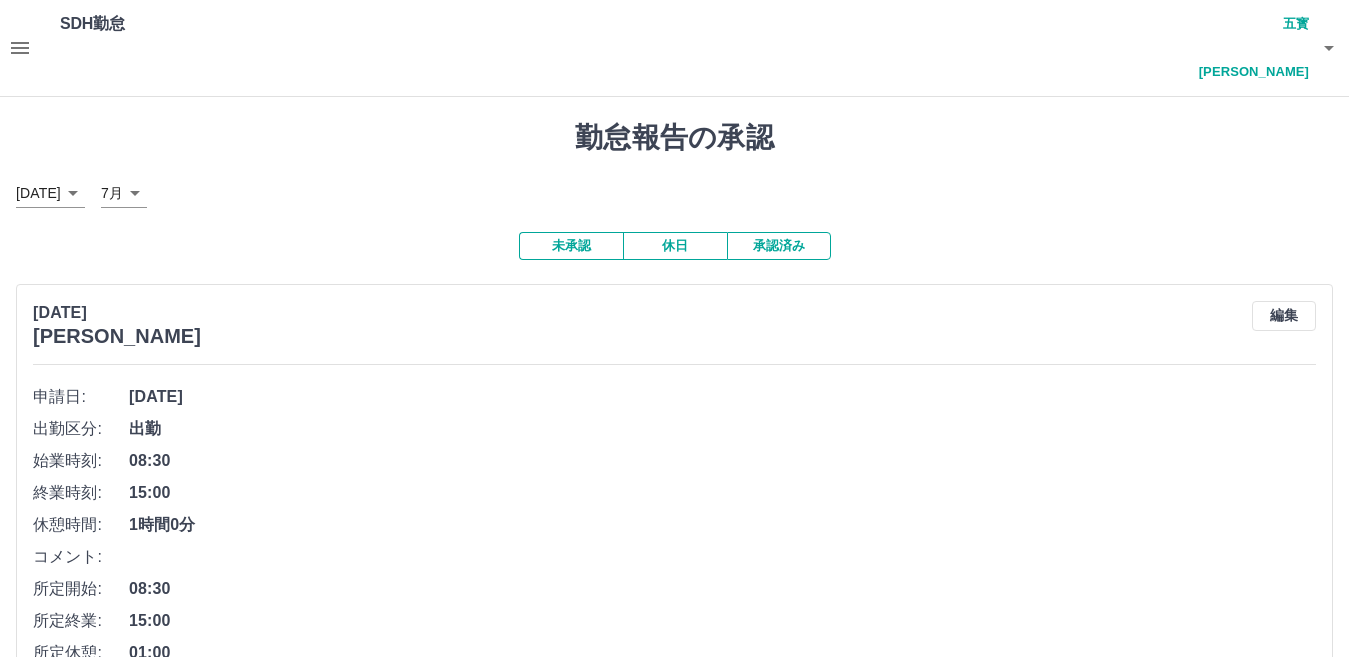click 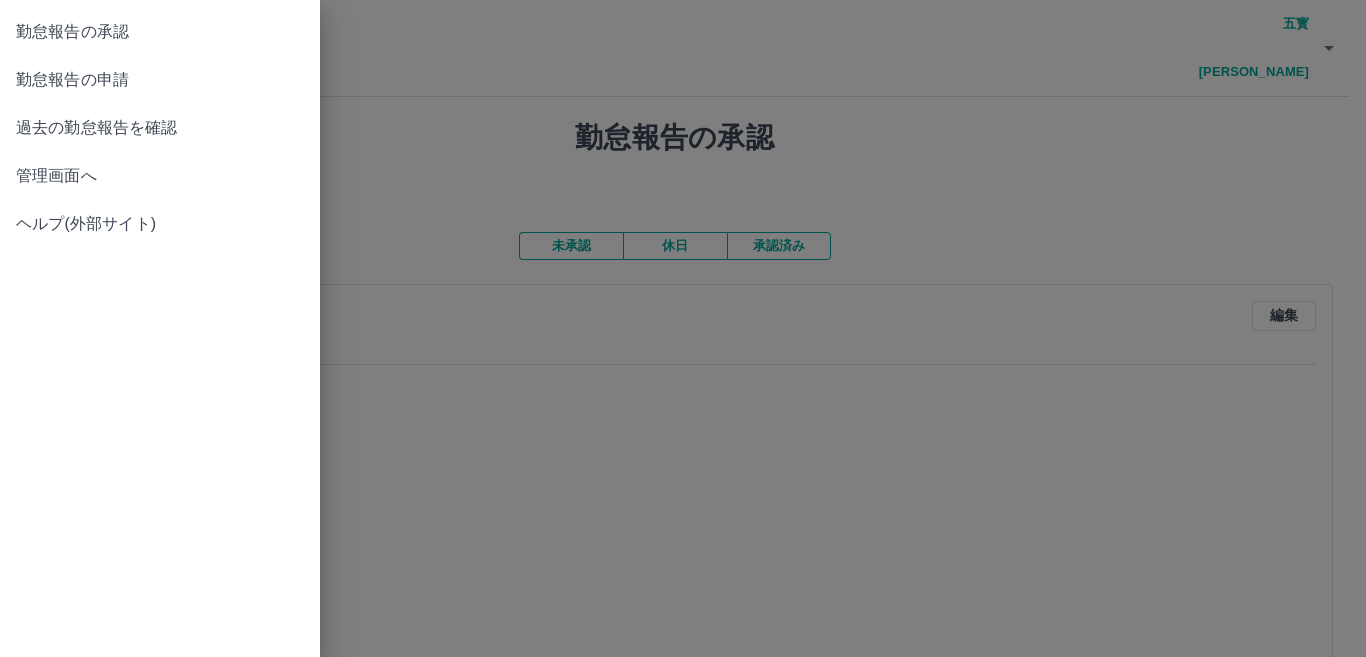 click on "管理画面へ" at bounding box center (160, 176) 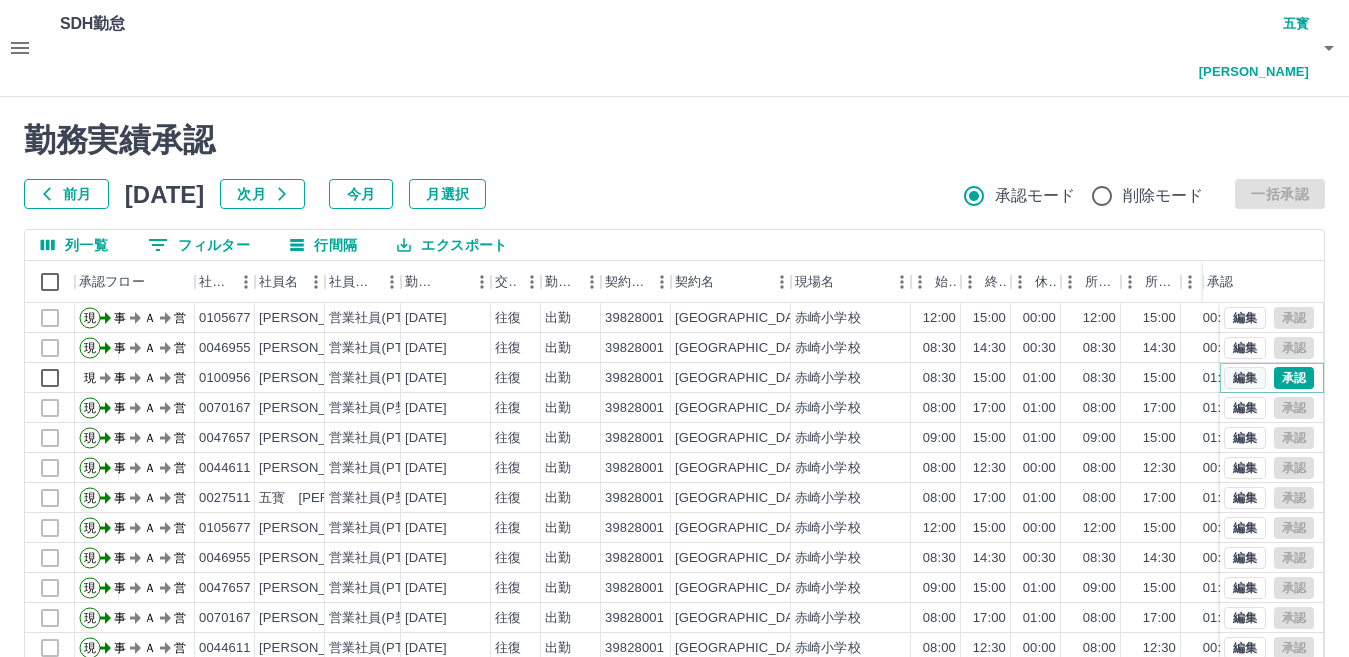 click on "編集" at bounding box center [1245, 378] 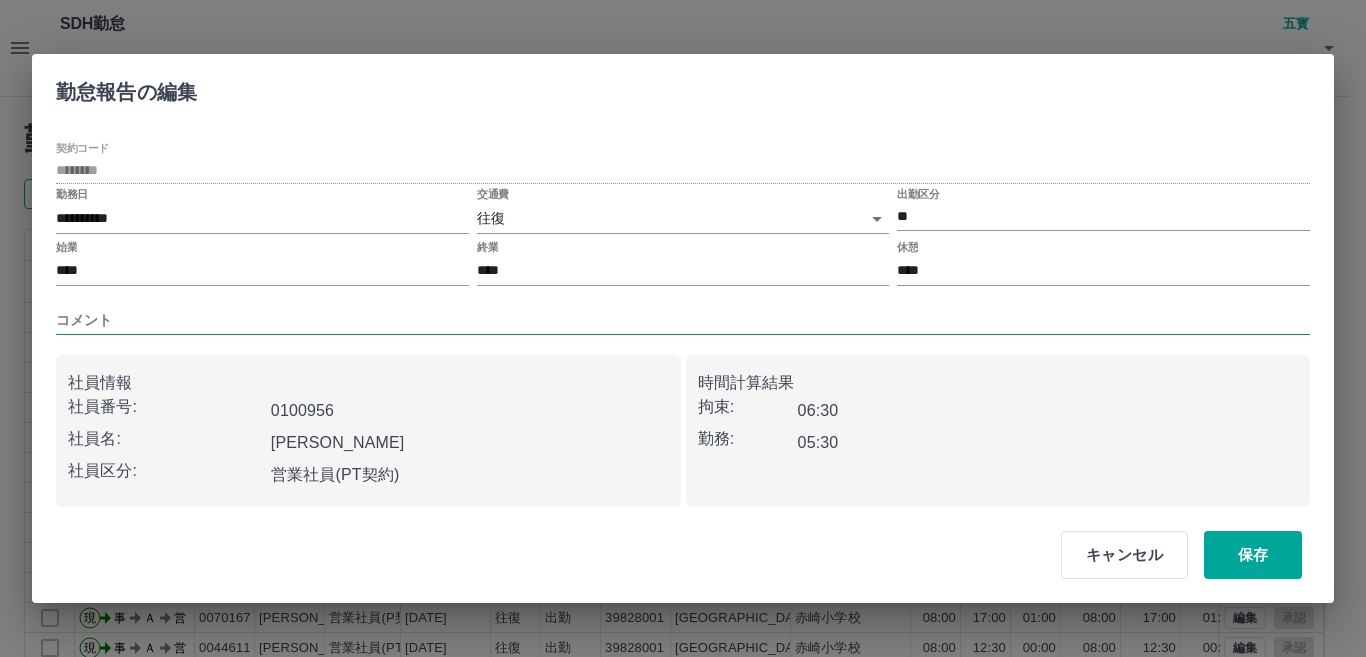 click on "コメント" at bounding box center (683, 320) 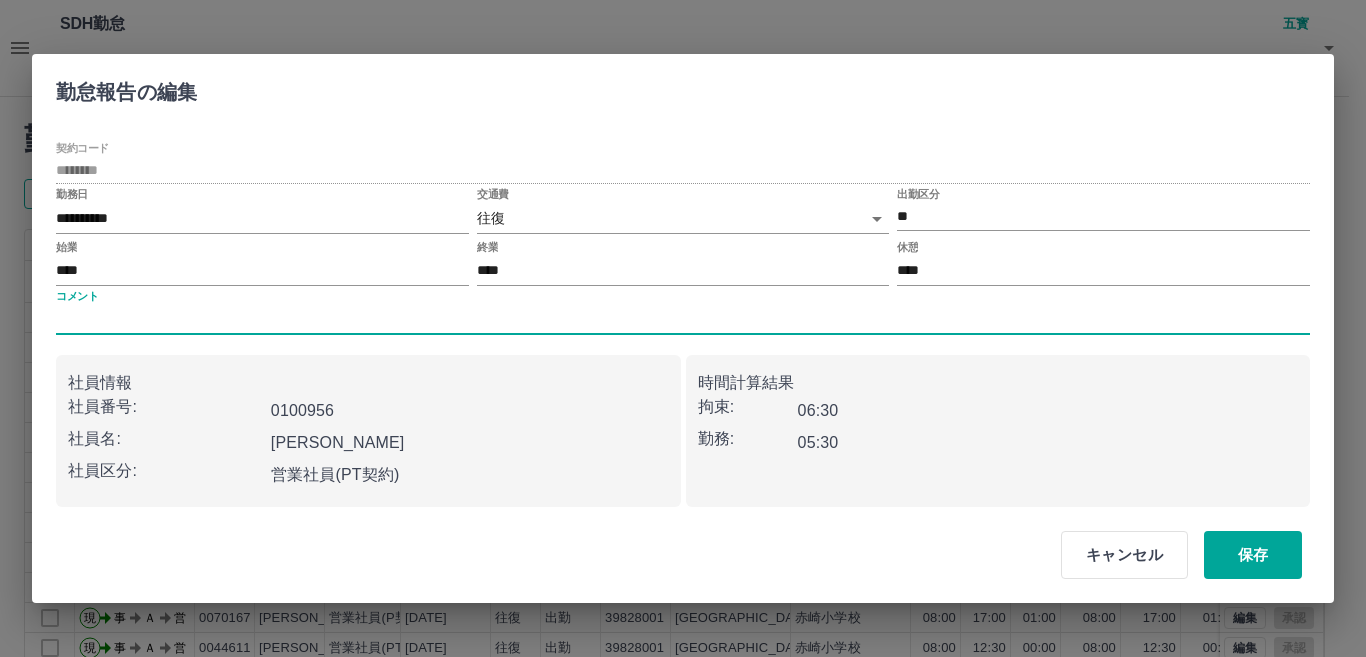 type on "*****" 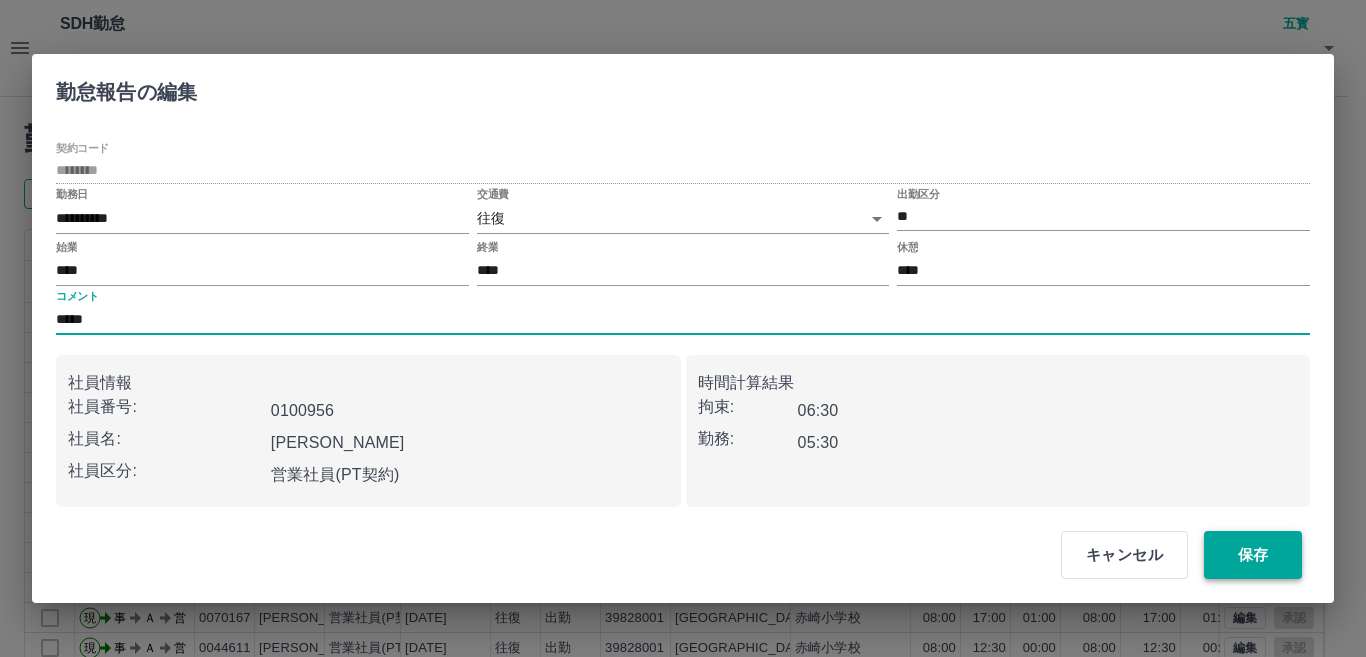 click on "保存" at bounding box center [1253, 555] 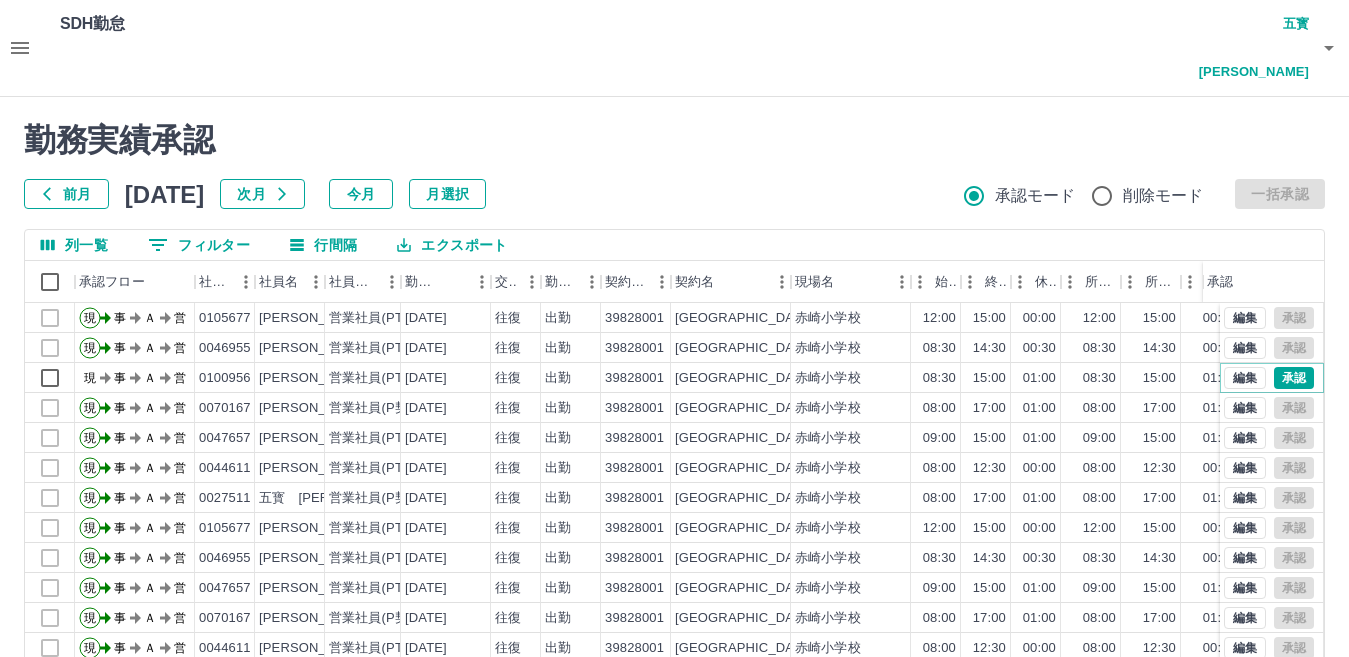 scroll, scrollTop: 104, scrollLeft: 0, axis: vertical 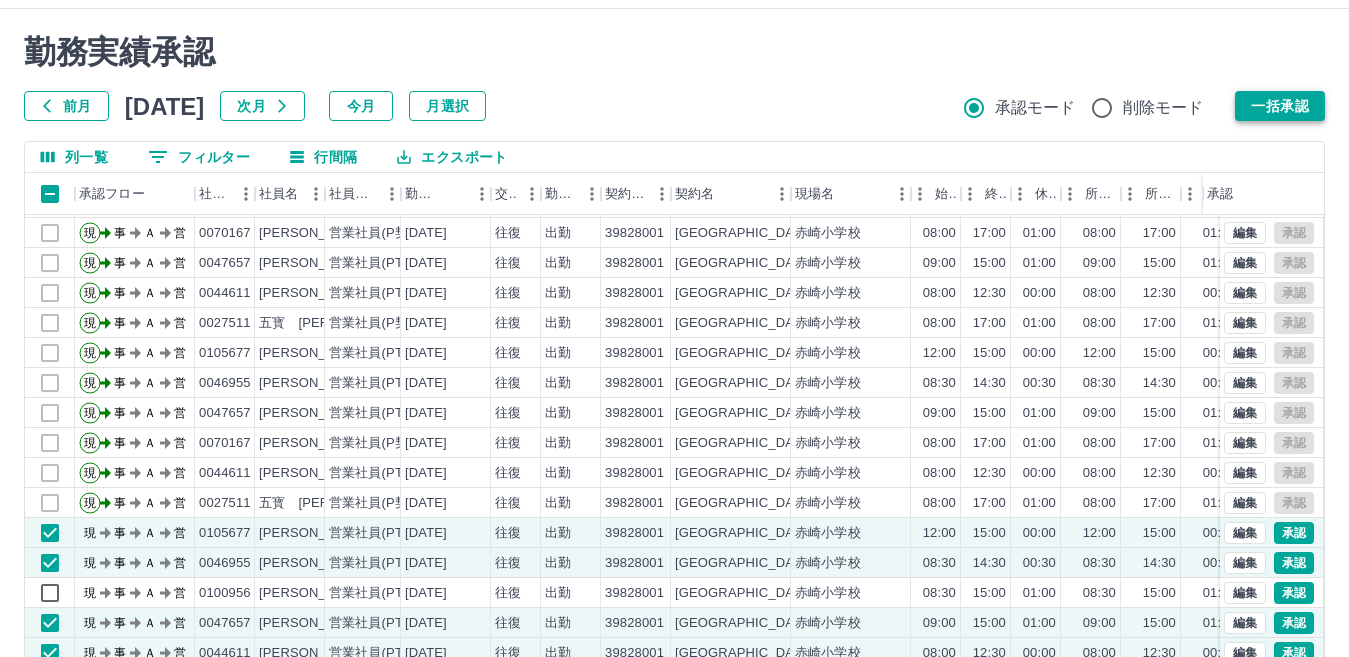 click on "一括承認" at bounding box center [1280, 106] 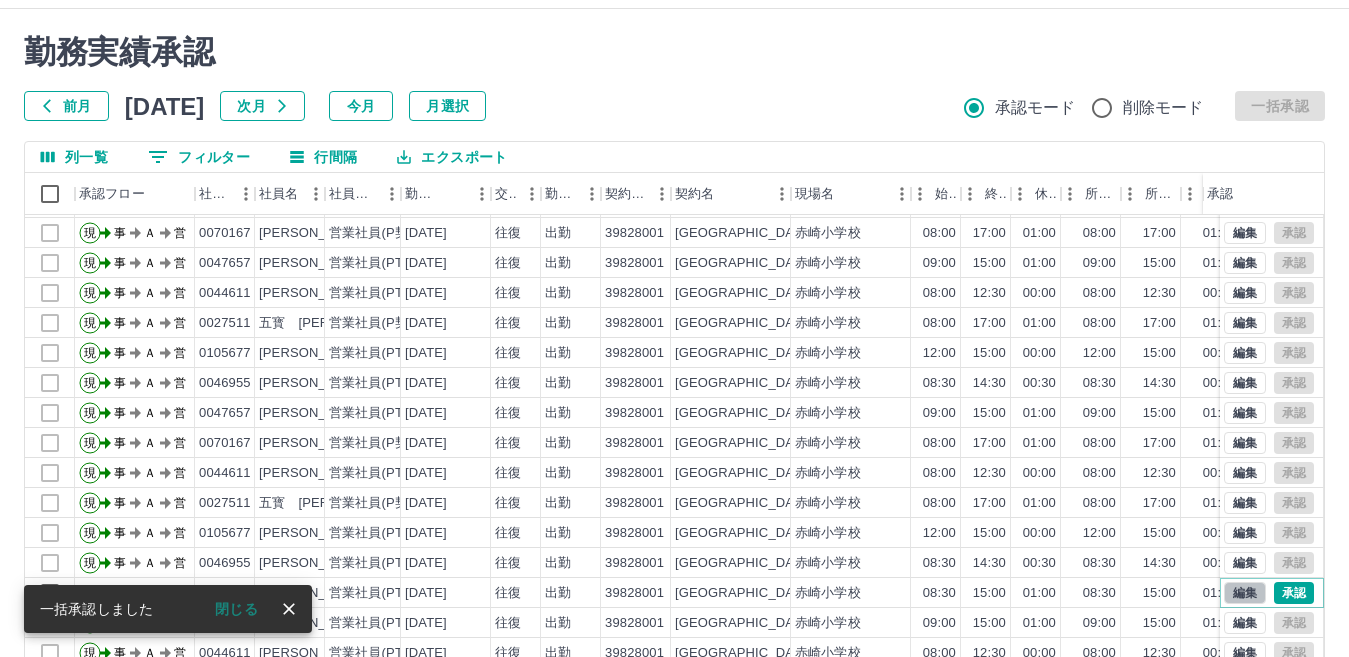 click on "編集" at bounding box center [1245, 593] 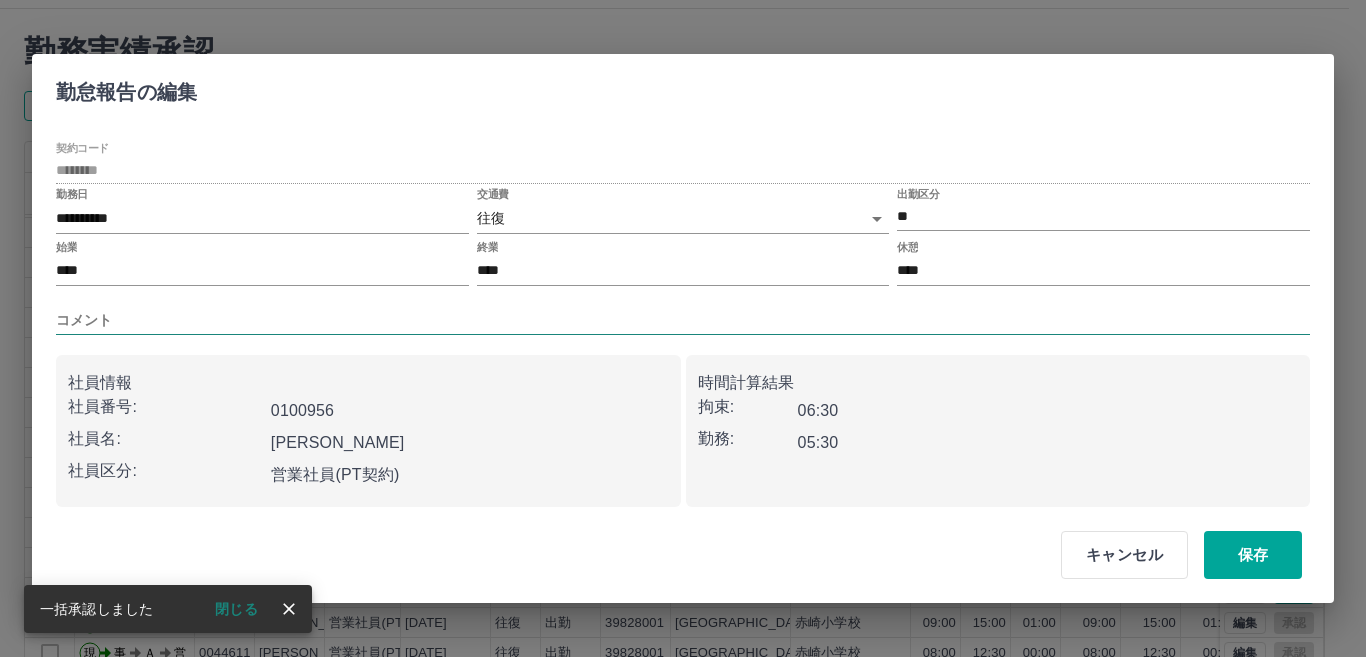 click on "コメント" at bounding box center [683, 320] 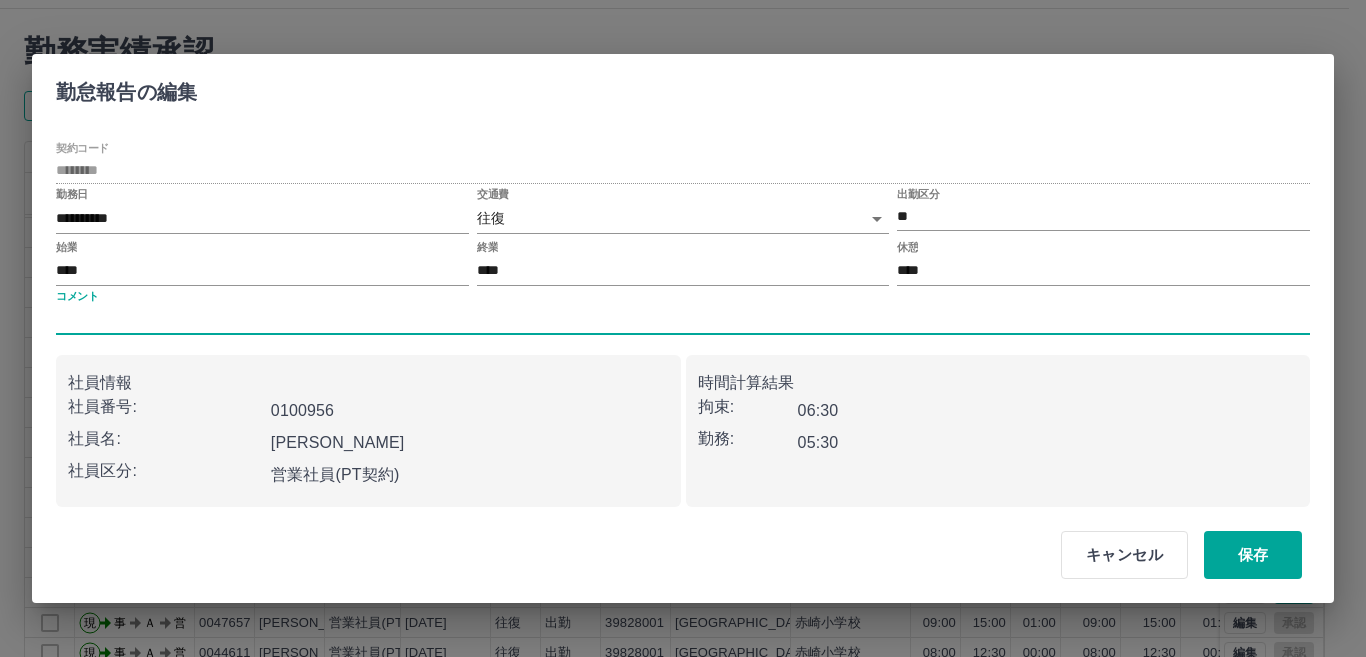 type on "*****" 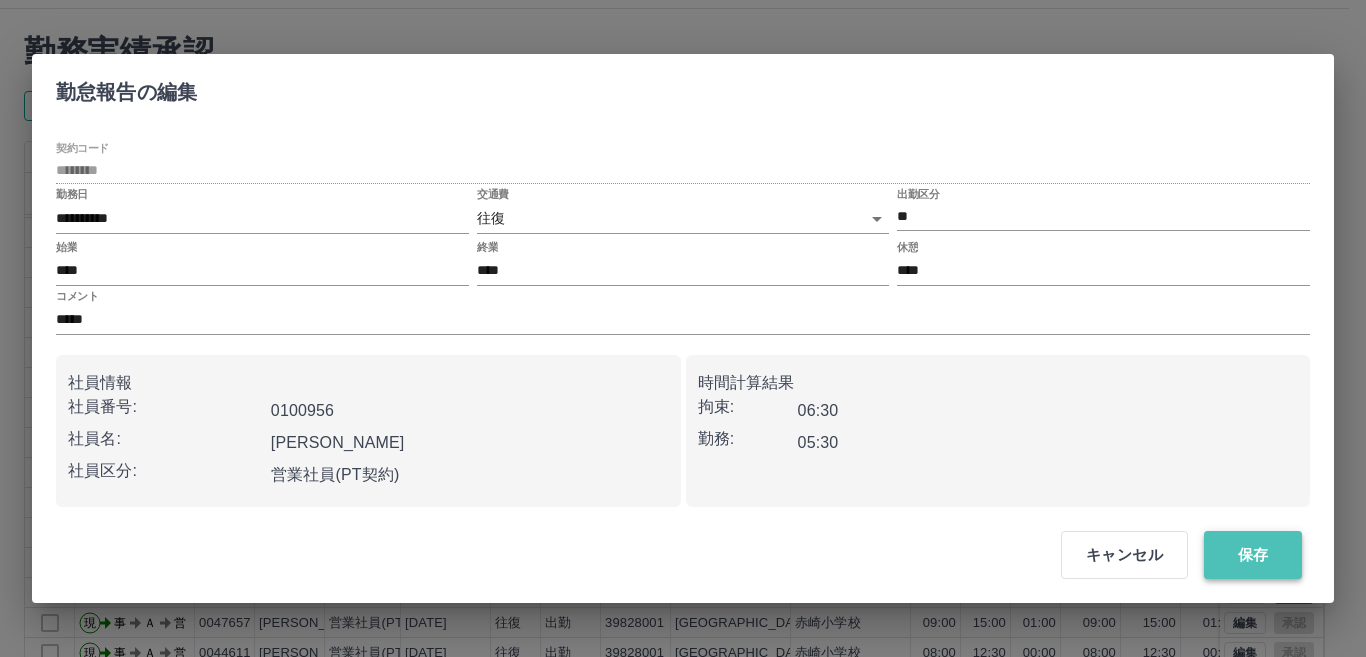 click on "保存" at bounding box center (1253, 555) 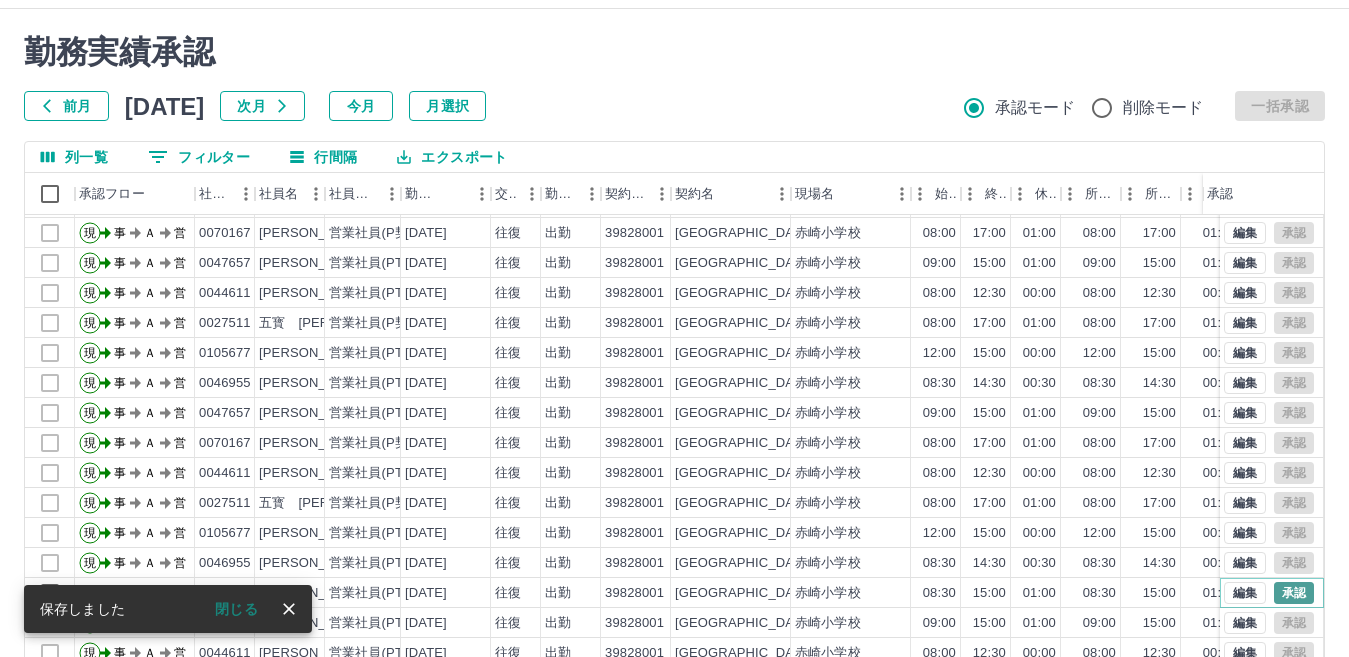 click on "承認" at bounding box center [1294, 593] 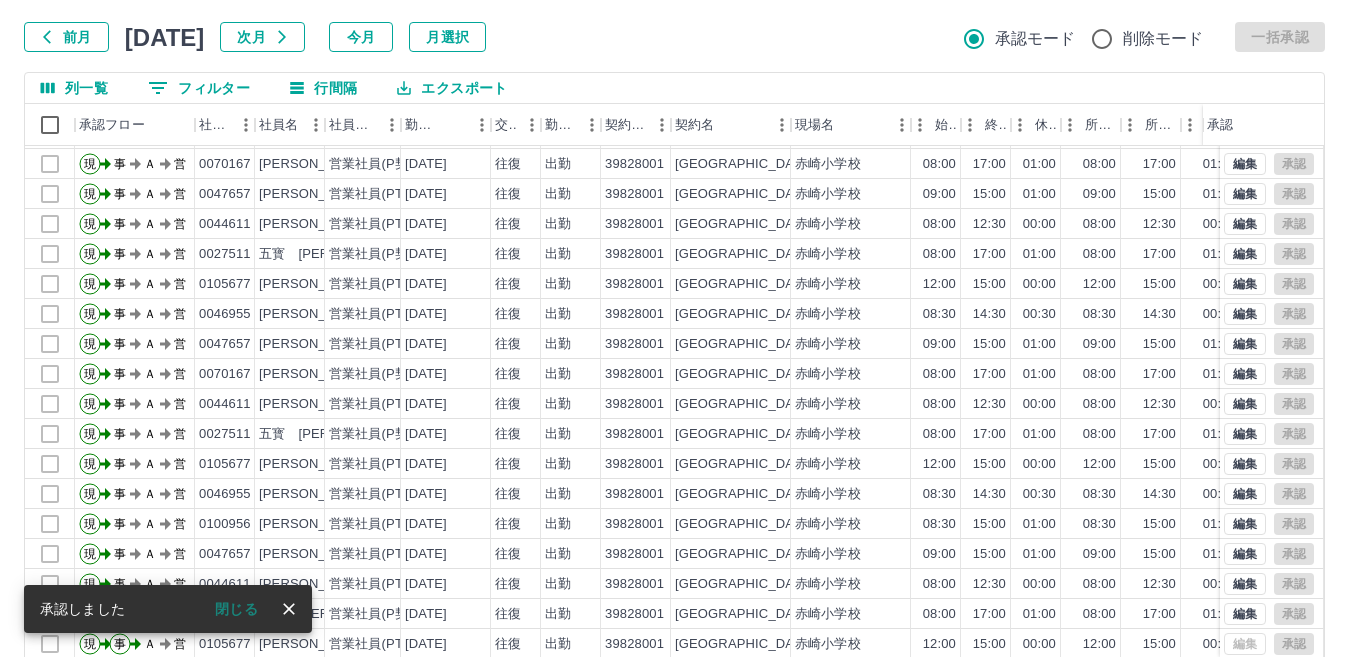 scroll, scrollTop: 188, scrollLeft: 0, axis: vertical 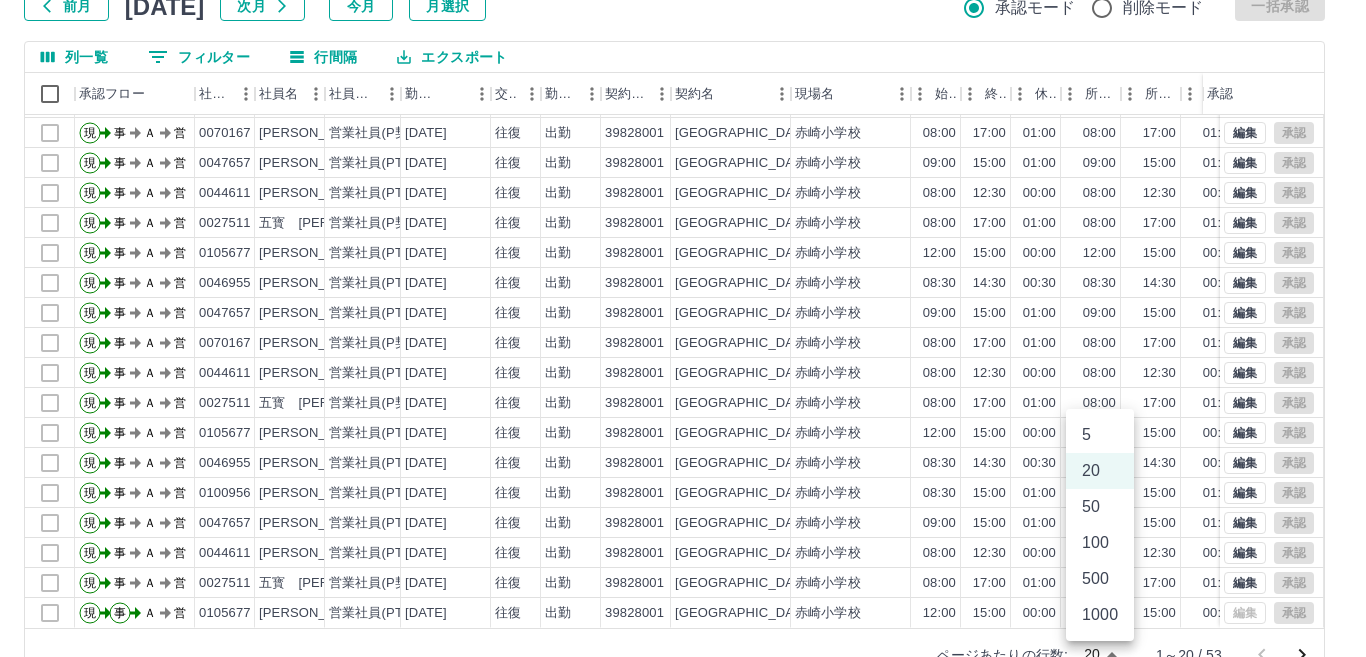 click on "SDH勤怠 五寳　[PERSON_NAME] 勤務実績承認 前月 [DATE] 次月 今月 月選択 承認モード 削除モード 一括承認 列一覧 0 フィルター 行間隔 エクスポート 承認フロー 社員番号 社員名 社員区分 勤務日 交通費 勤務区分 契約コード 契約名 現場名 始業 終業 休憩 所定開始 所定終業 所定休憩 拘束 勤務 遅刻等 コメント ステータス 承認 現 事 Ａ 営 0046955 [PERSON_NAME] 営業社員(PT契約) [DATE] 往復 出勤 39828001 [GEOGRAPHIC_DATA] [PERSON_NAME][GEOGRAPHIC_DATA] 08:30 14:30 00:30 08:30 14:30 00:30 06:00 05:30 00:00 事務担当者承認待 現 事 Ａ 営 0100956 [PERSON_NAME] 営業社員(PT契約) [DATE] 往復 出勤 39828001 [GEOGRAPHIC_DATA] [PERSON_NAME][GEOGRAPHIC_DATA] 15:00 01:00 08:30 15:00 01:00 06:30 05:30 00:00 欠員のため 現場責任者承認待 現 事 Ａ 営 0070167 [PERSON_NAME] 営業社員(P契約) [DATE] 往復 出勤 39828001 [GEOGRAPHIC_DATA] [PERSON_NAME][GEOGRAPHIC_DATA] 08:00 17:00 01:00 08:00 17:00 01:00 09:00" at bounding box center (683, 258) 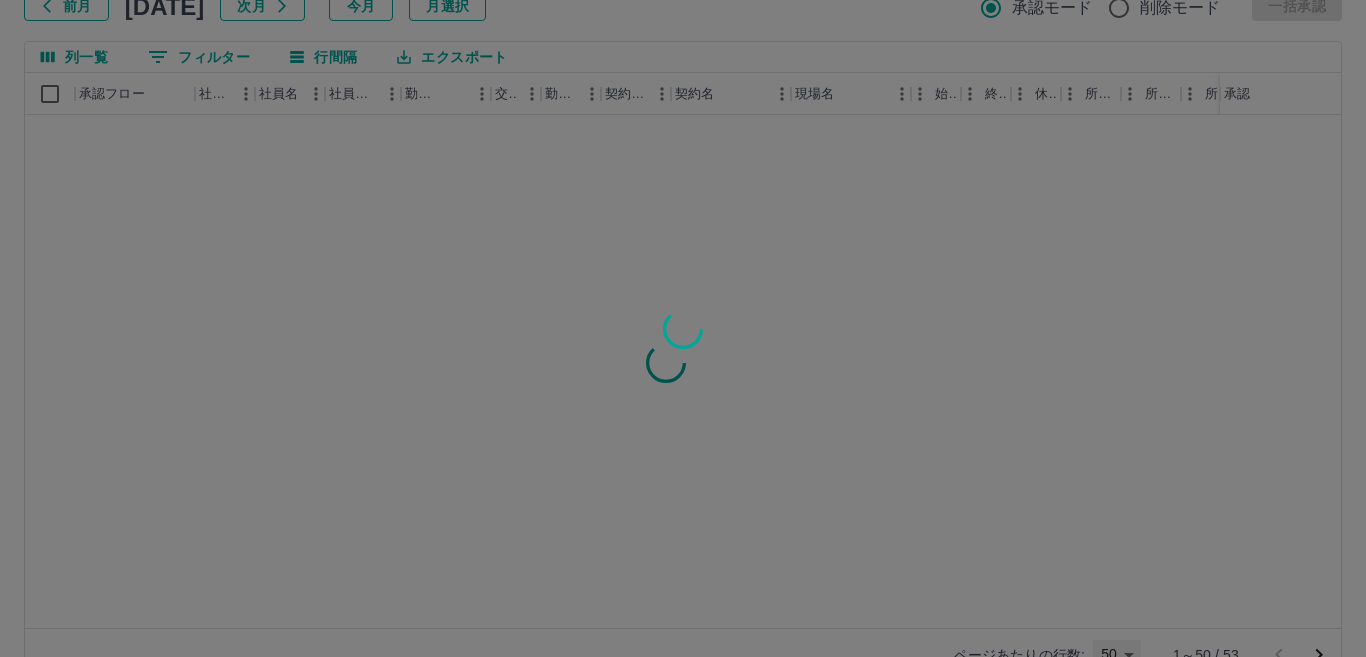 type on "**" 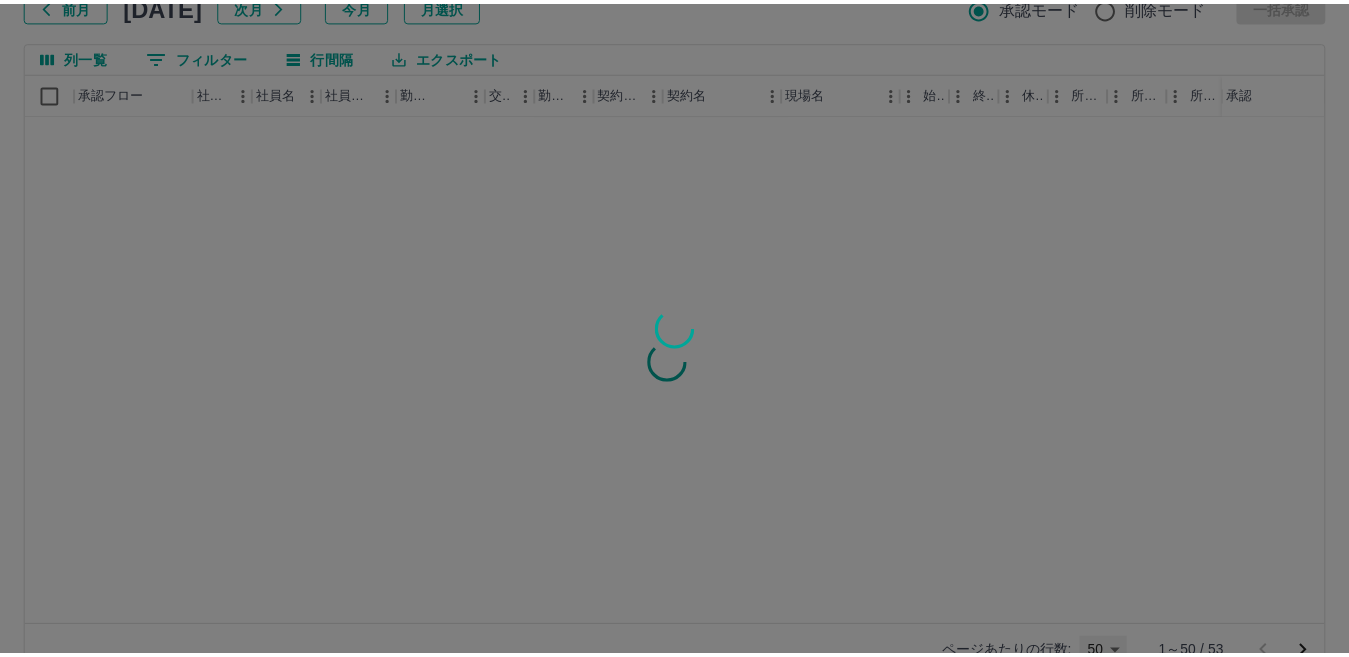 scroll, scrollTop: 0, scrollLeft: 0, axis: both 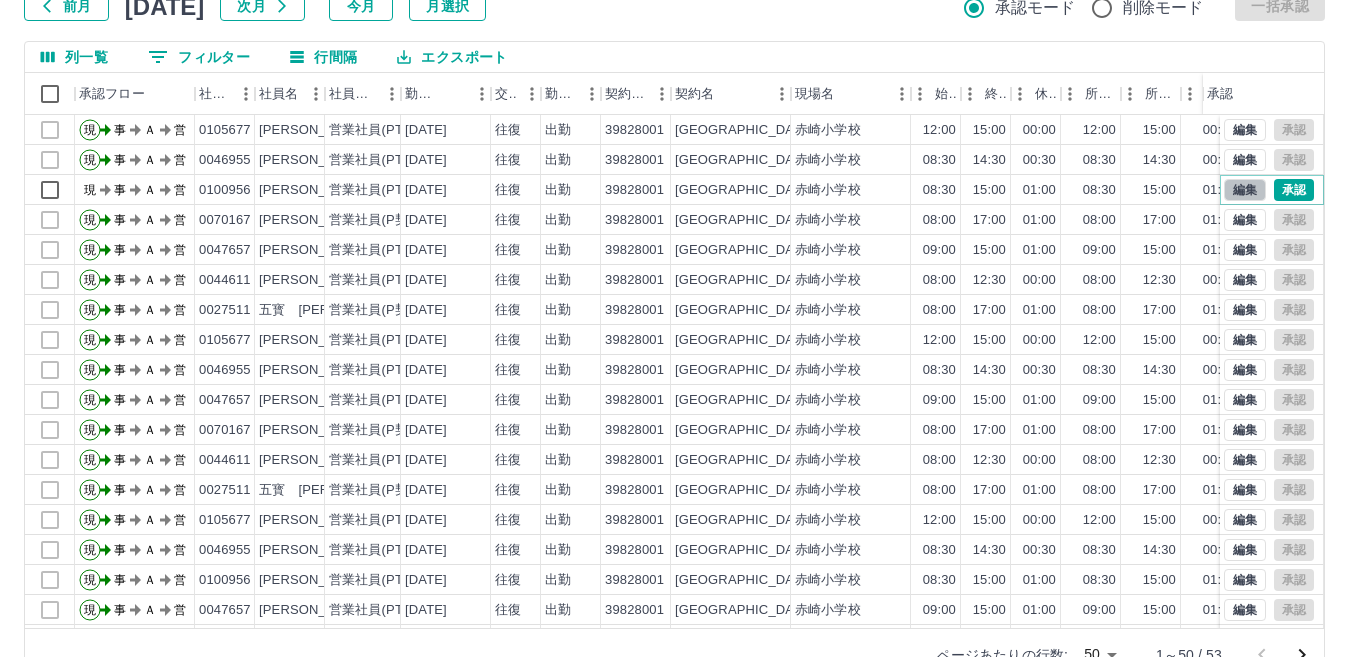 click on "編集" at bounding box center [1245, 190] 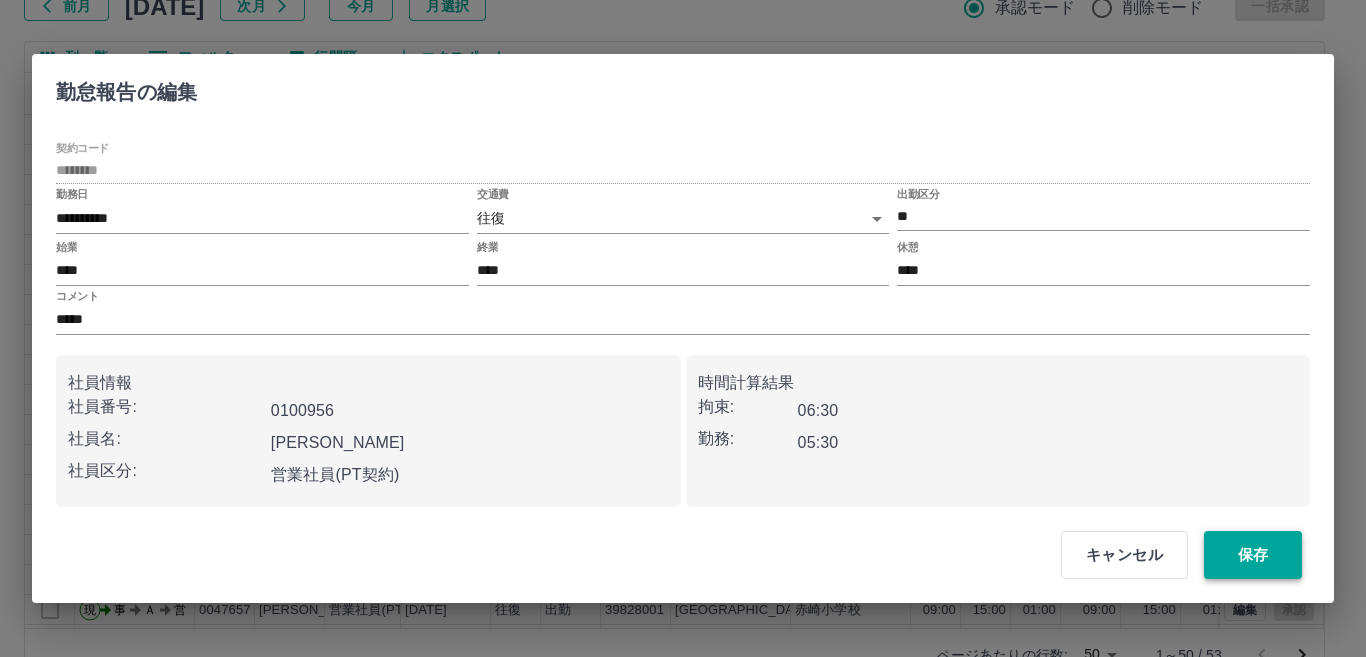 drag, startPoint x: 1238, startPoint y: 546, endPoint x: 1225, endPoint y: 542, distance: 13.601471 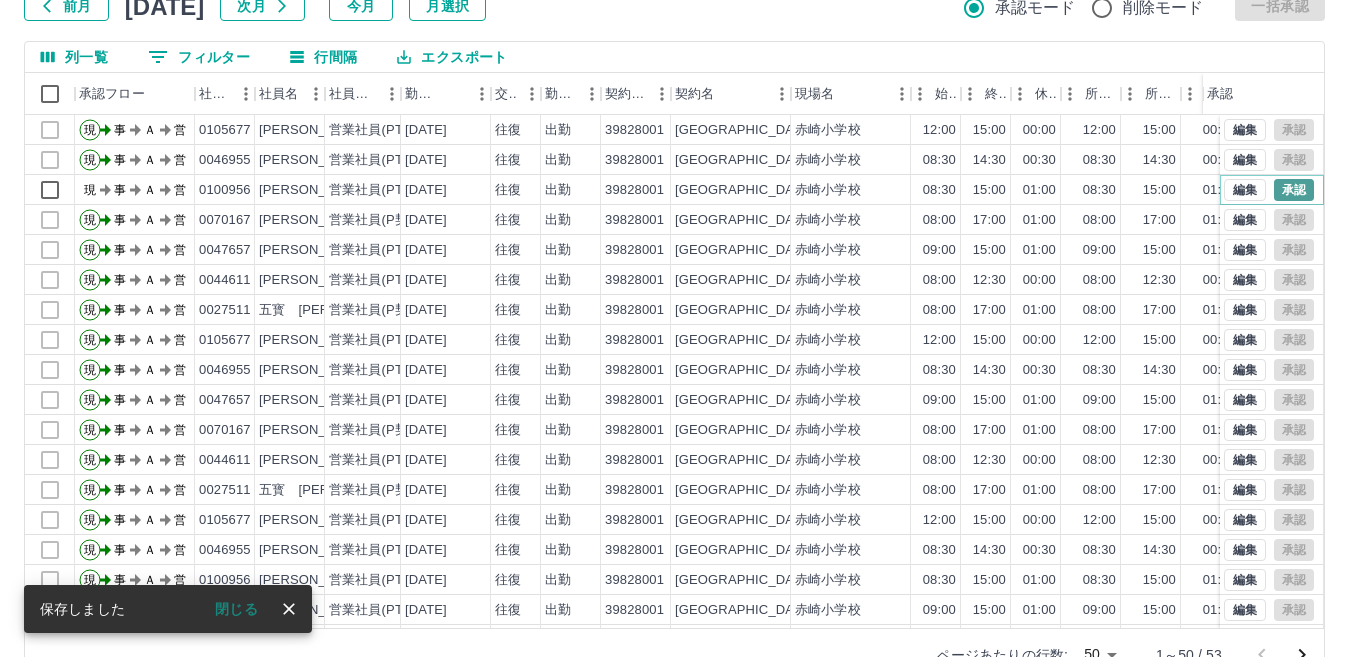 click on "承認" at bounding box center (1294, 190) 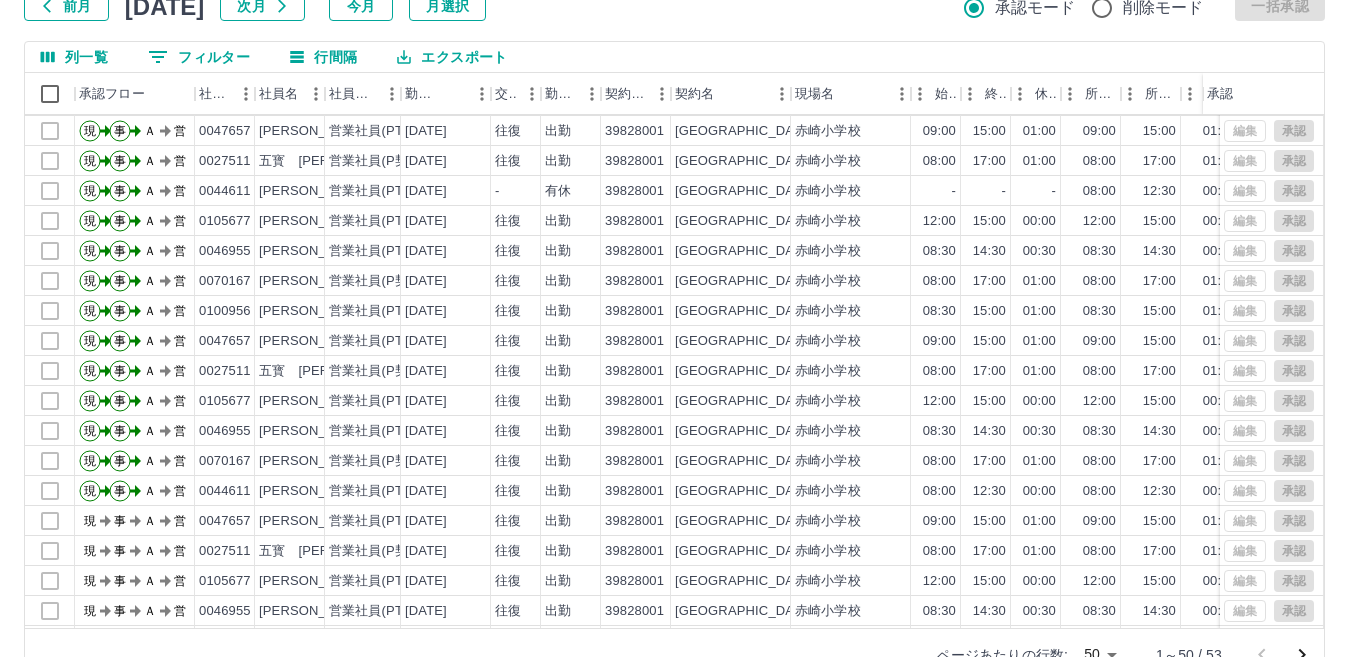 scroll, scrollTop: 971, scrollLeft: 0, axis: vertical 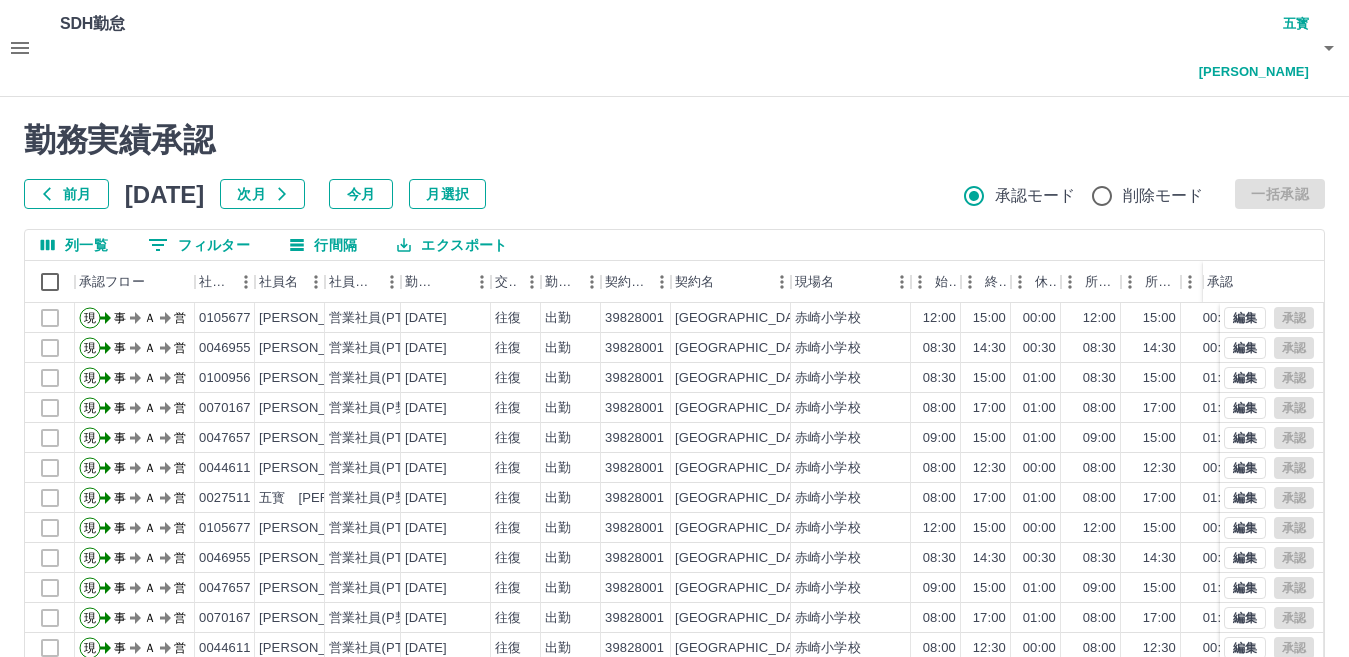 click on "0 フィルター" at bounding box center [199, 245] 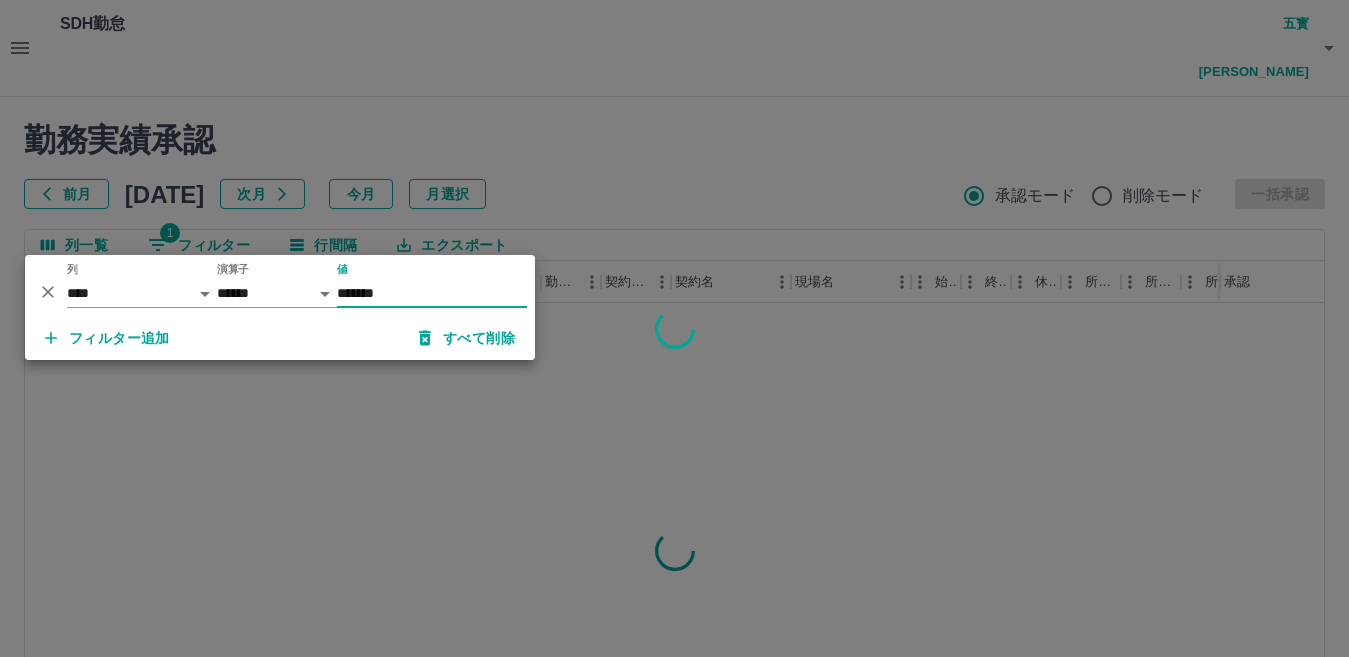 type on "*******" 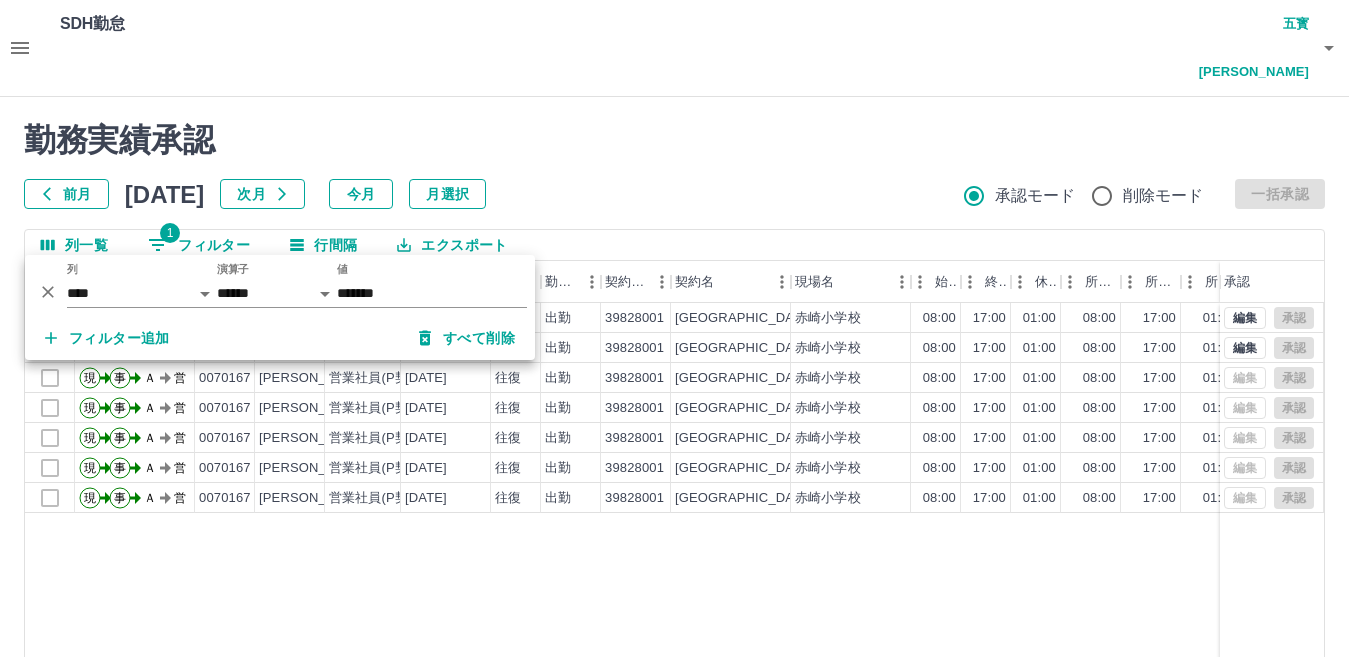 drag, startPoint x: 324, startPoint y: 9, endPoint x: 874, endPoint y: 148, distance: 567.29266 